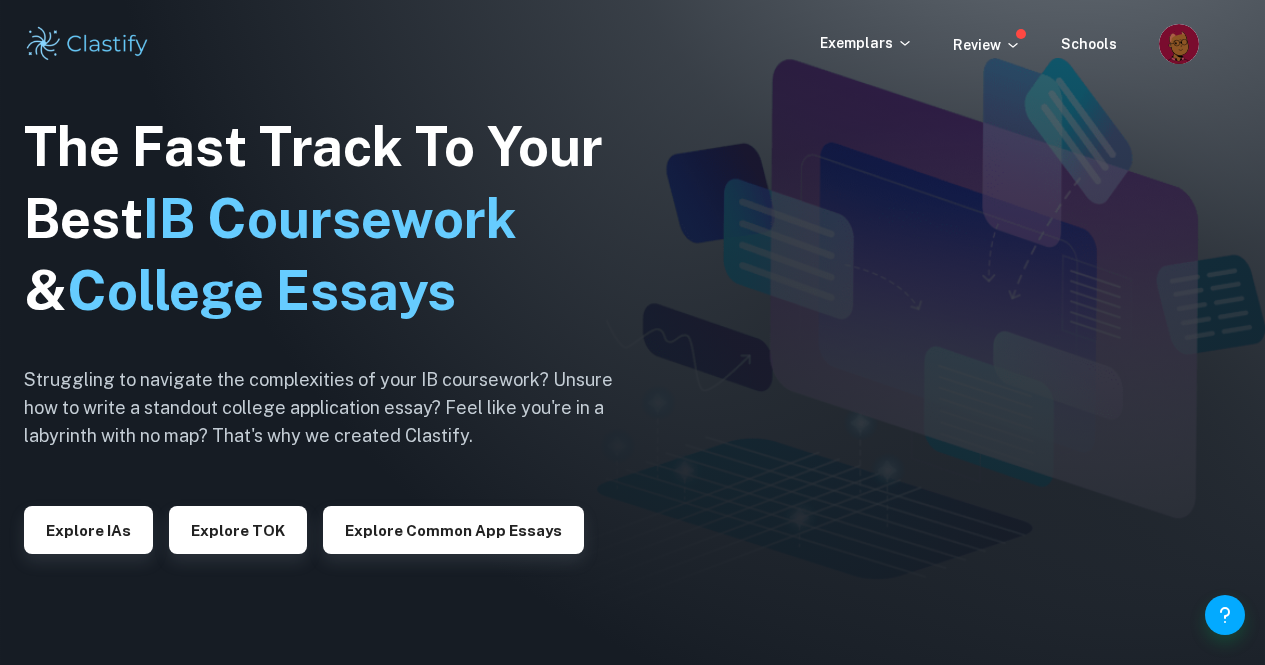 scroll, scrollTop: 0, scrollLeft: 0, axis: both 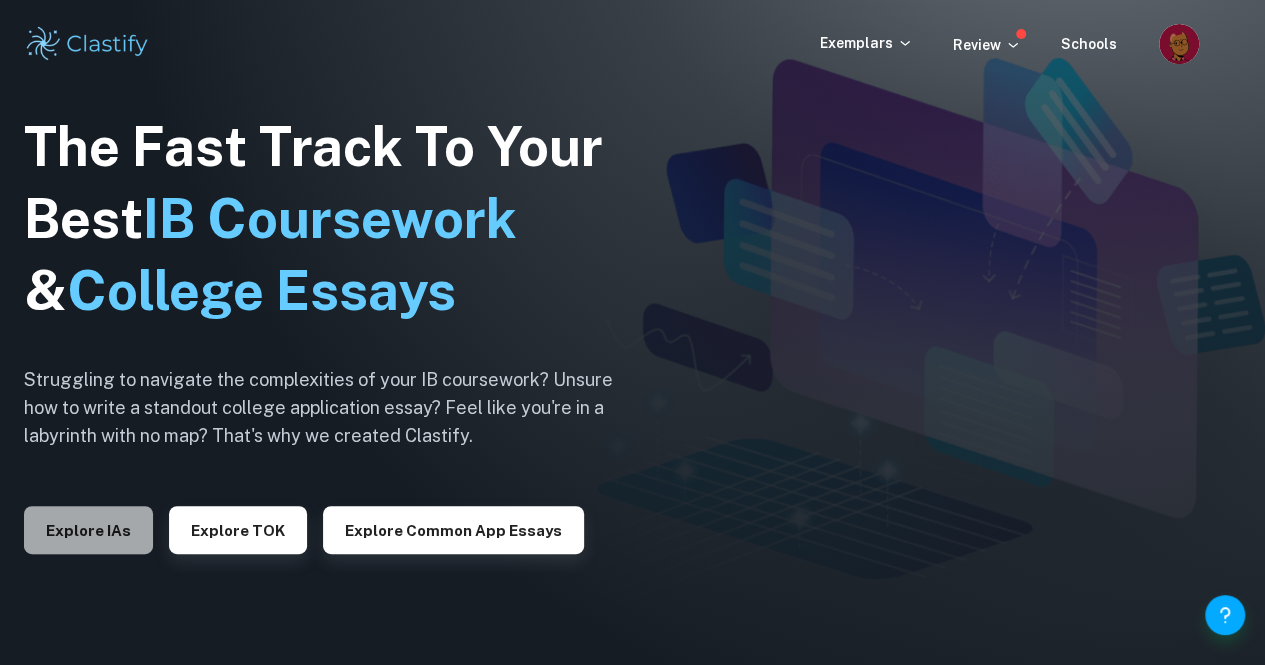 click on "Explore IAs" at bounding box center [88, 530] 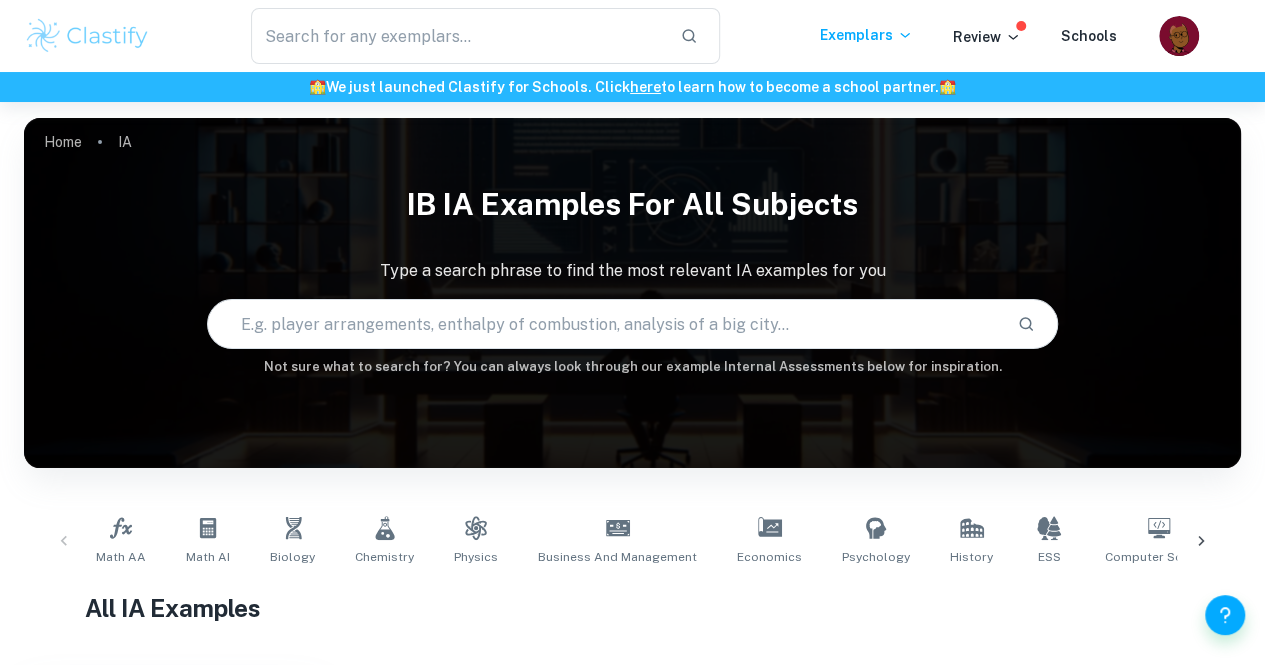 click on "Math AA Math AI Biology Chemistry Physics Business and Management Economics Psychology History ESS Computer Science Geography Visual Arts Comparative Study Visual Arts Process Portfolio Global Politics English A ([PERSON_NAME] & Lit) HL Essay English A (Lit) HL Essay English A ([PERSON_NAME] & Lit) IO English A (Lit) IO Design Technology Sports Science" at bounding box center [632, 541] 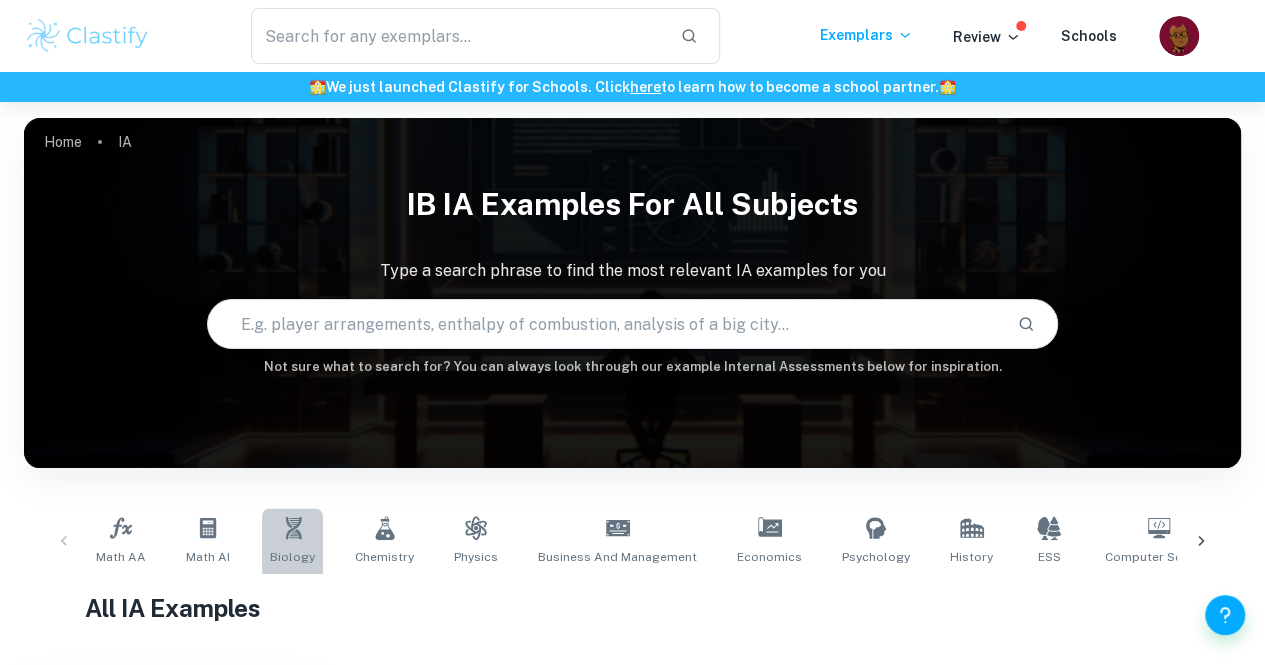 click on "Biology" at bounding box center (292, 541) 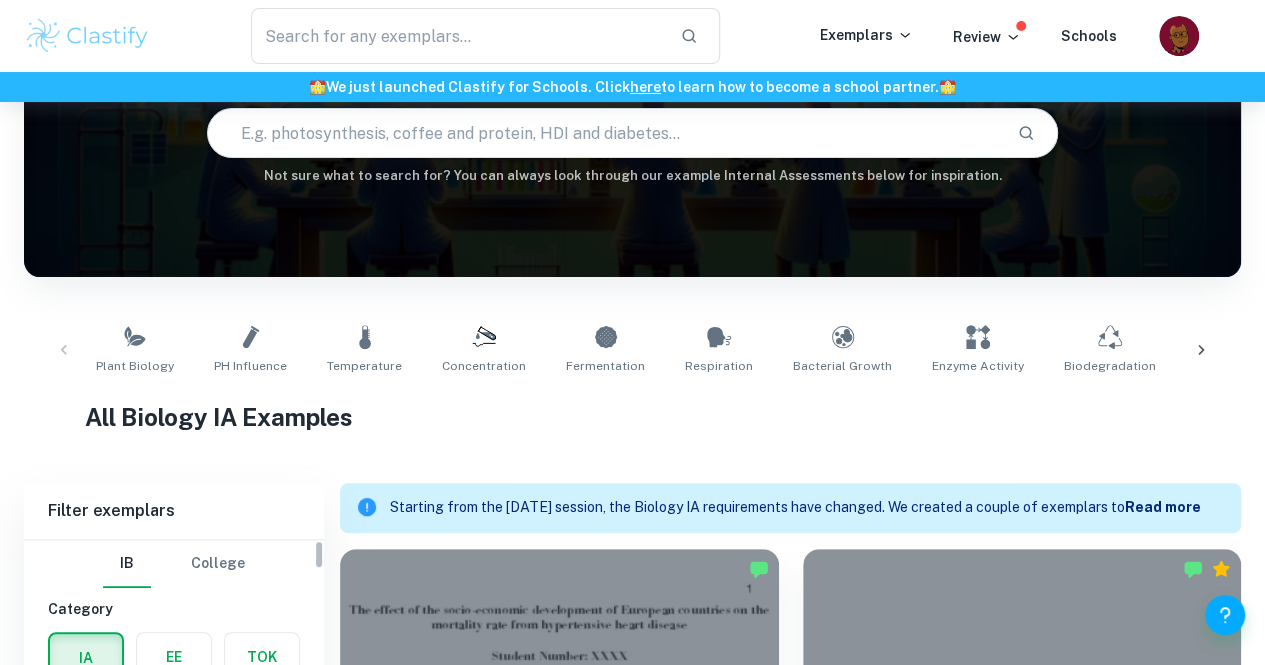 scroll, scrollTop: 192, scrollLeft: 0, axis: vertical 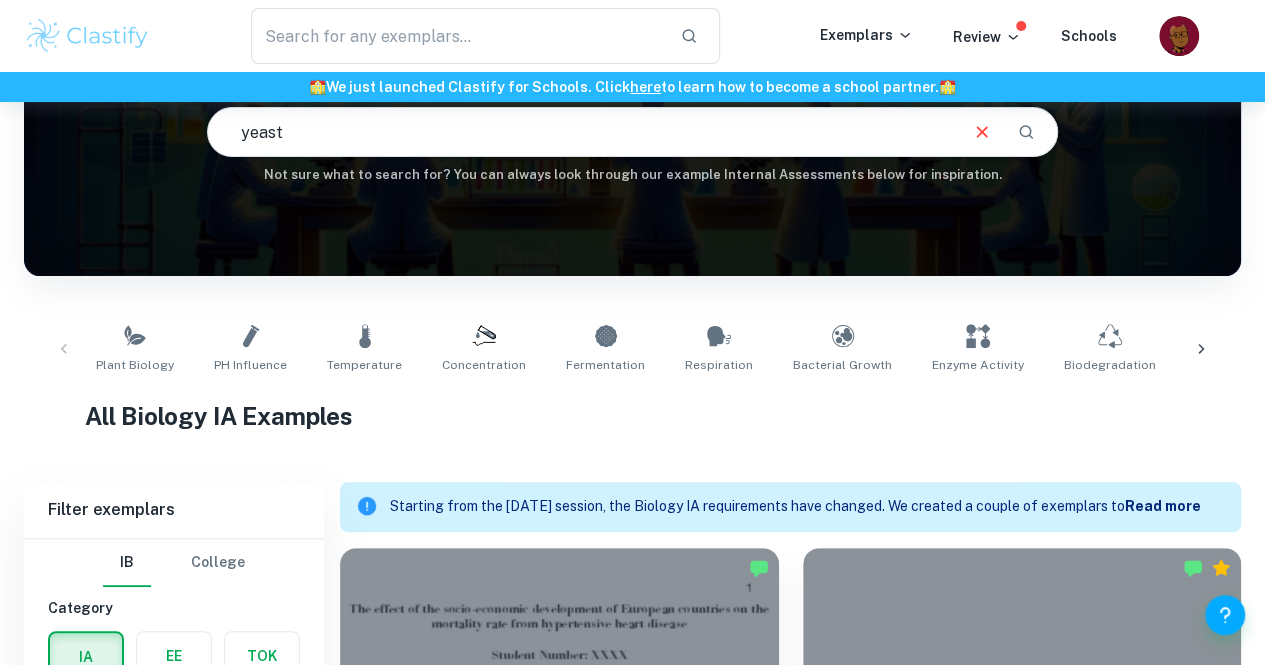 type on "yeast" 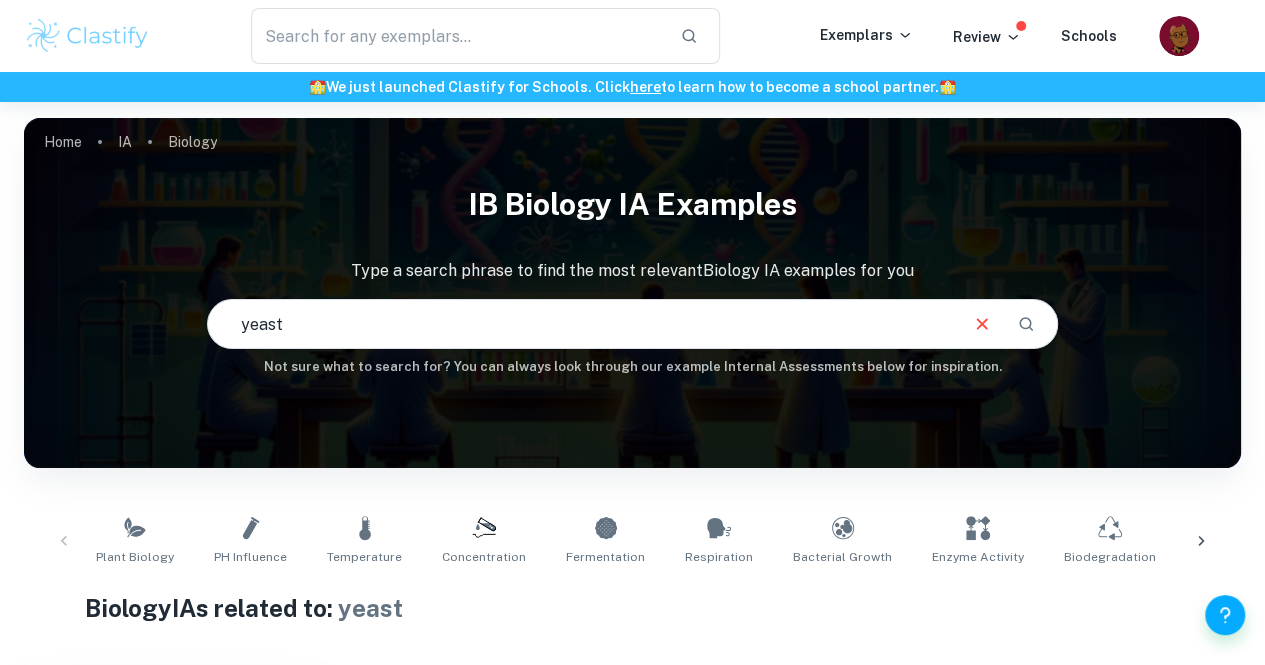 scroll, scrollTop: 258, scrollLeft: 0, axis: vertical 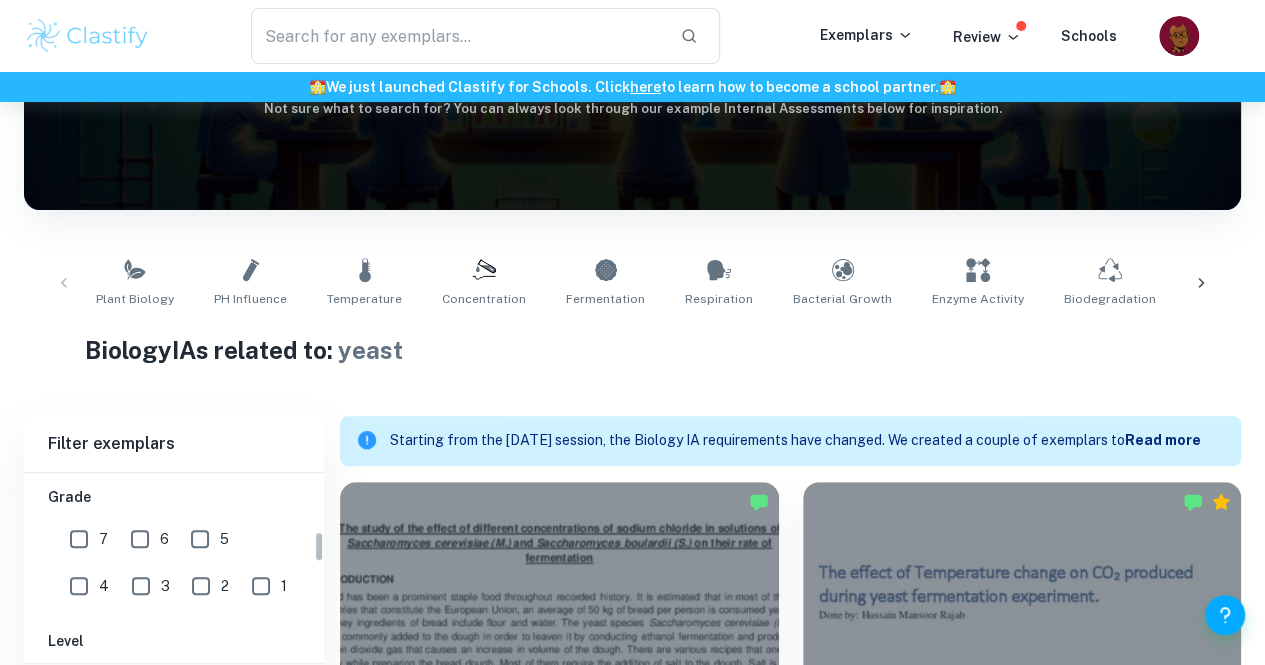 click on "7" at bounding box center [79, 539] 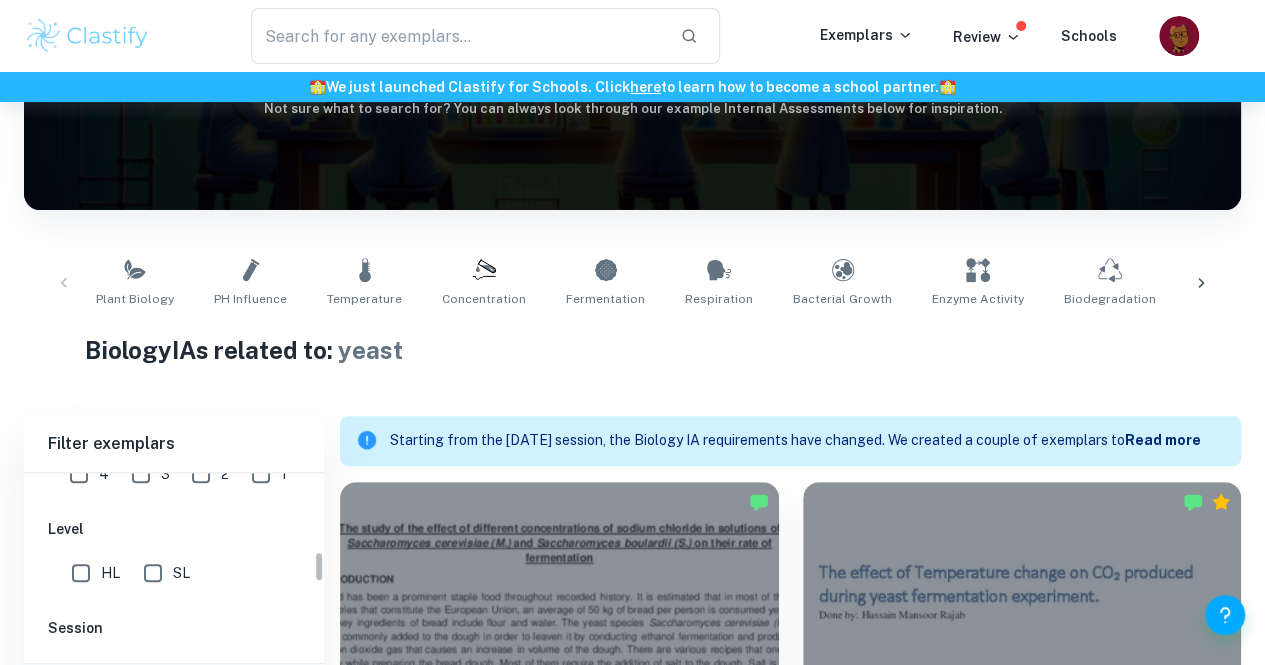 scroll, scrollTop: 477, scrollLeft: 0, axis: vertical 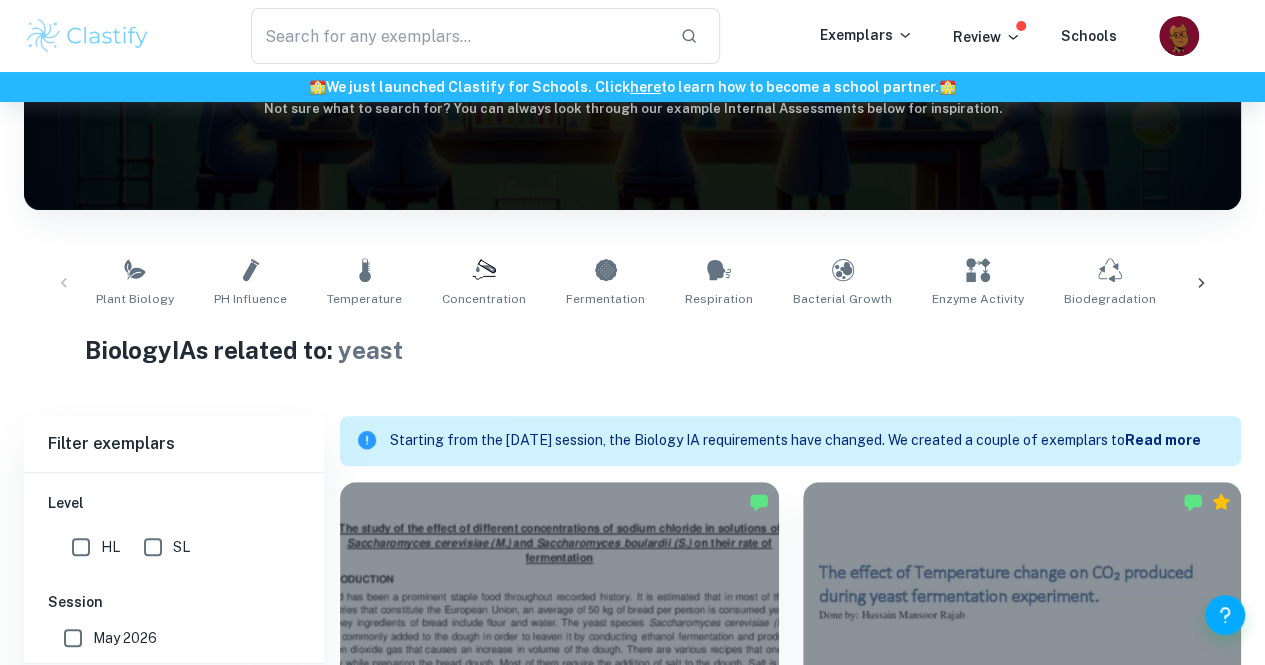 click on "HL" at bounding box center (110, 547) 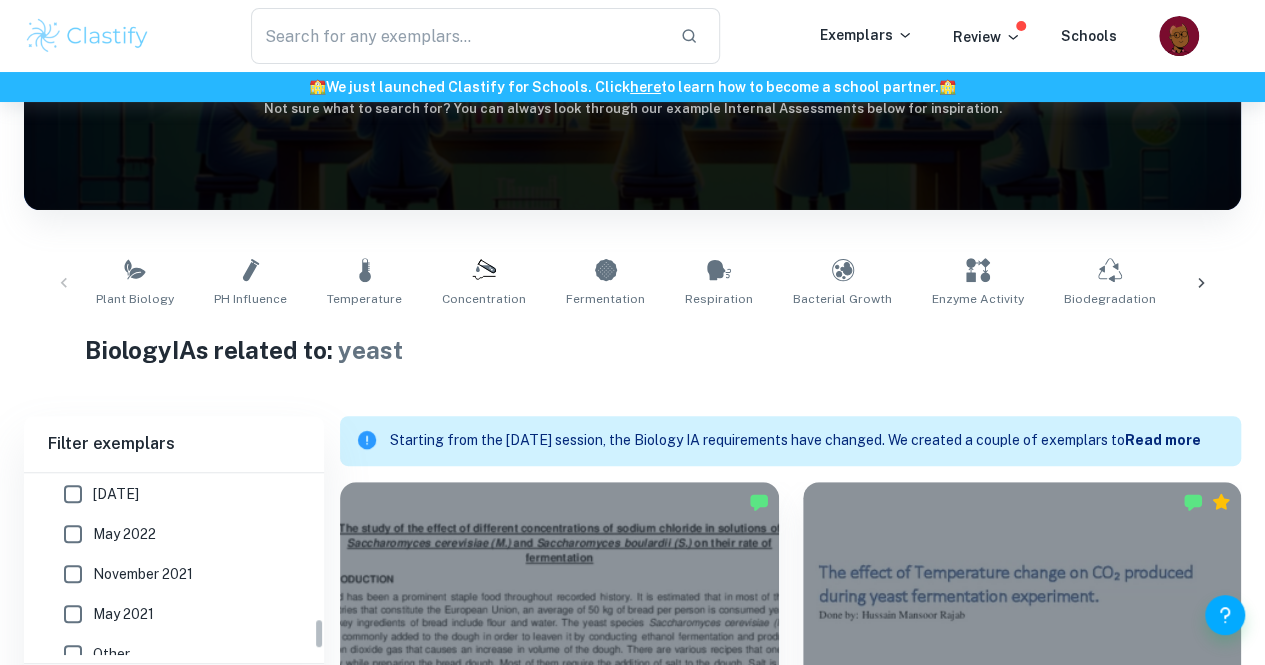 scroll, scrollTop: 878, scrollLeft: 0, axis: vertical 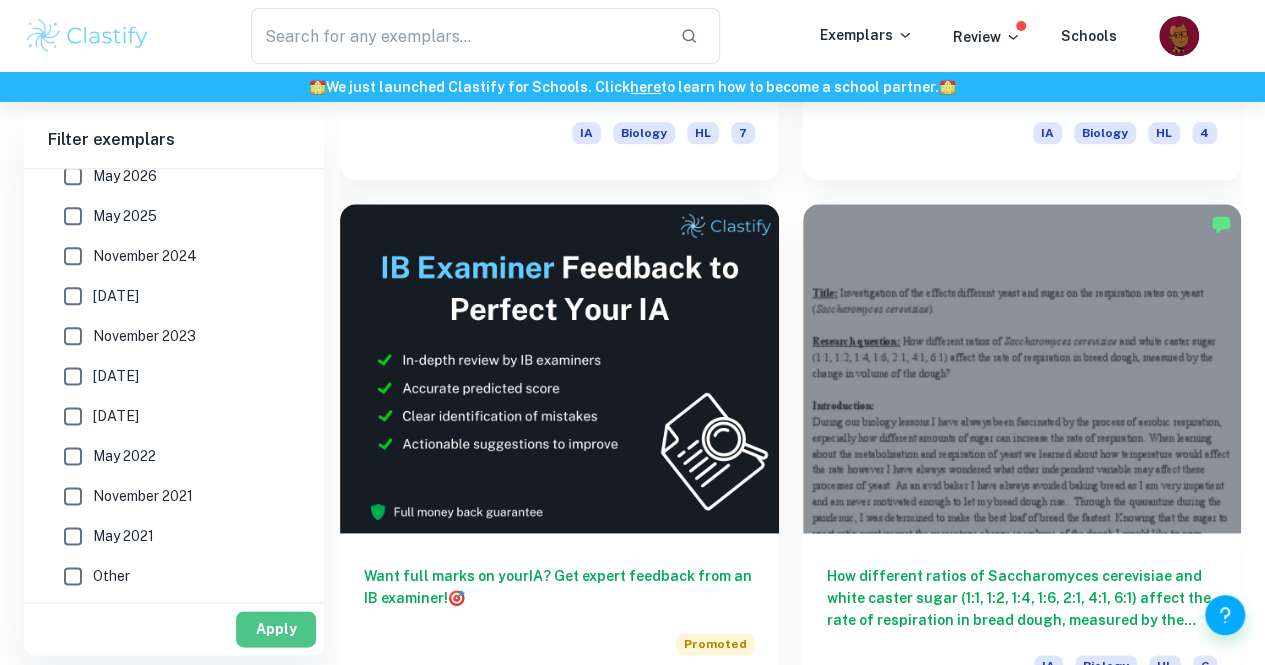 click on "Apply" at bounding box center (276, 629) 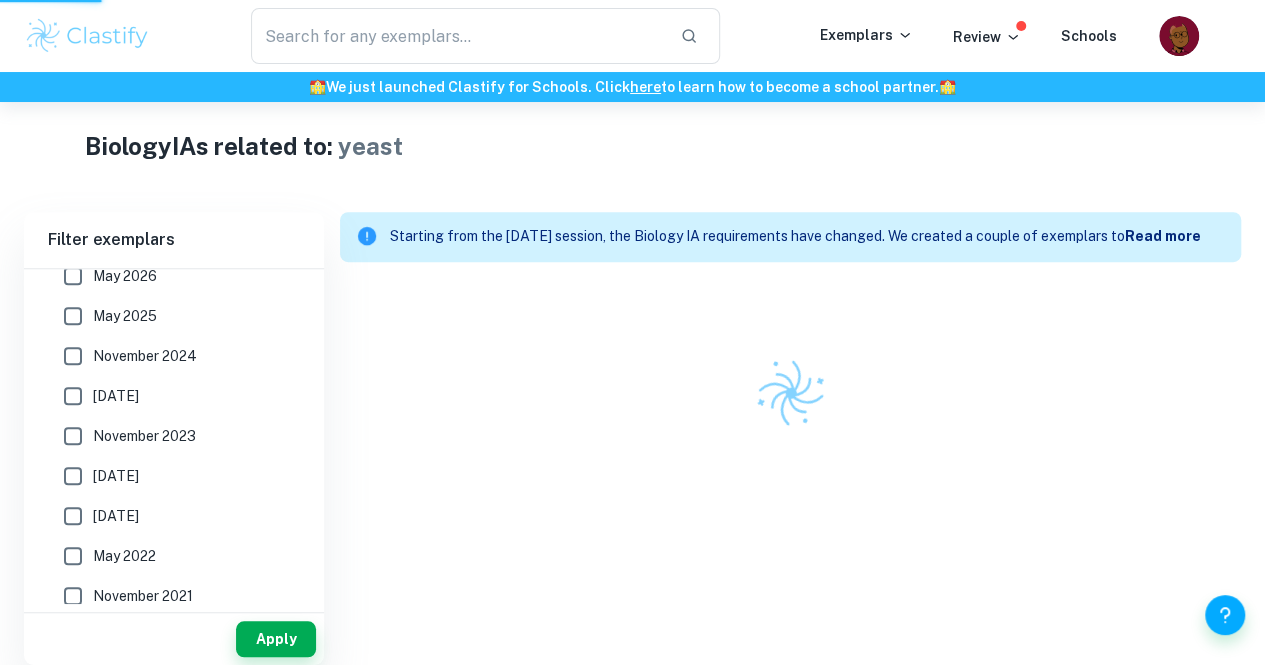 scroll, scrollTop: 362, scrollLeft: 0, axis: vertical 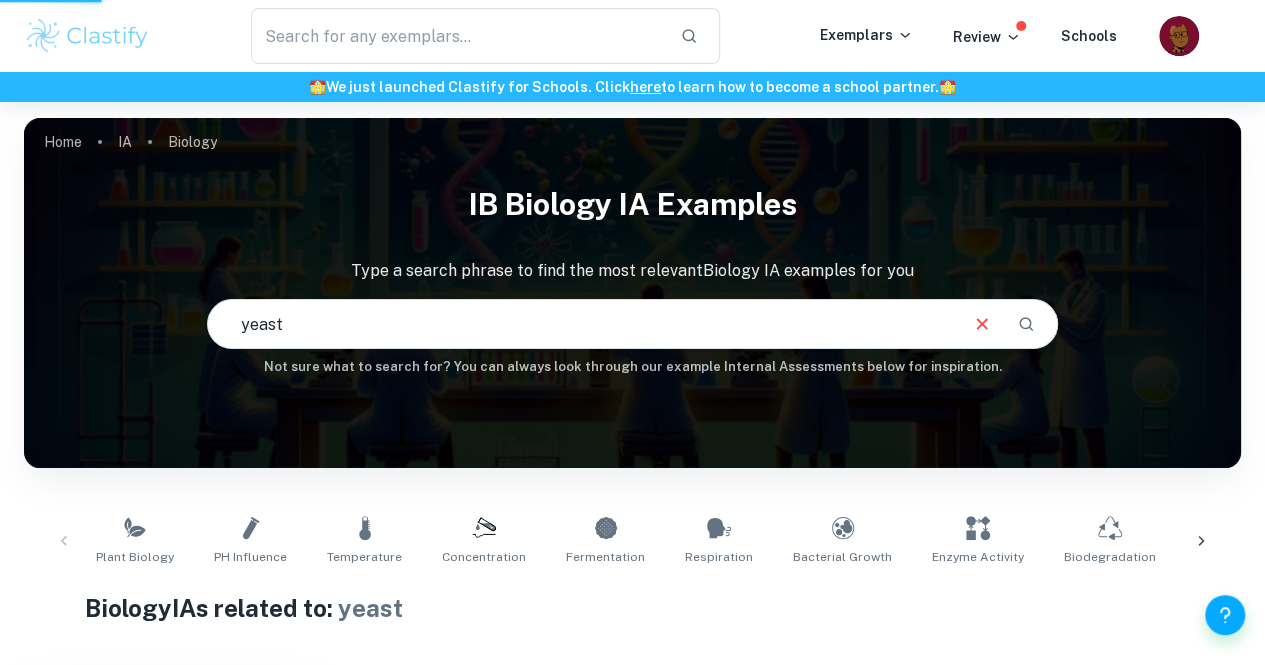 type on "yeast" 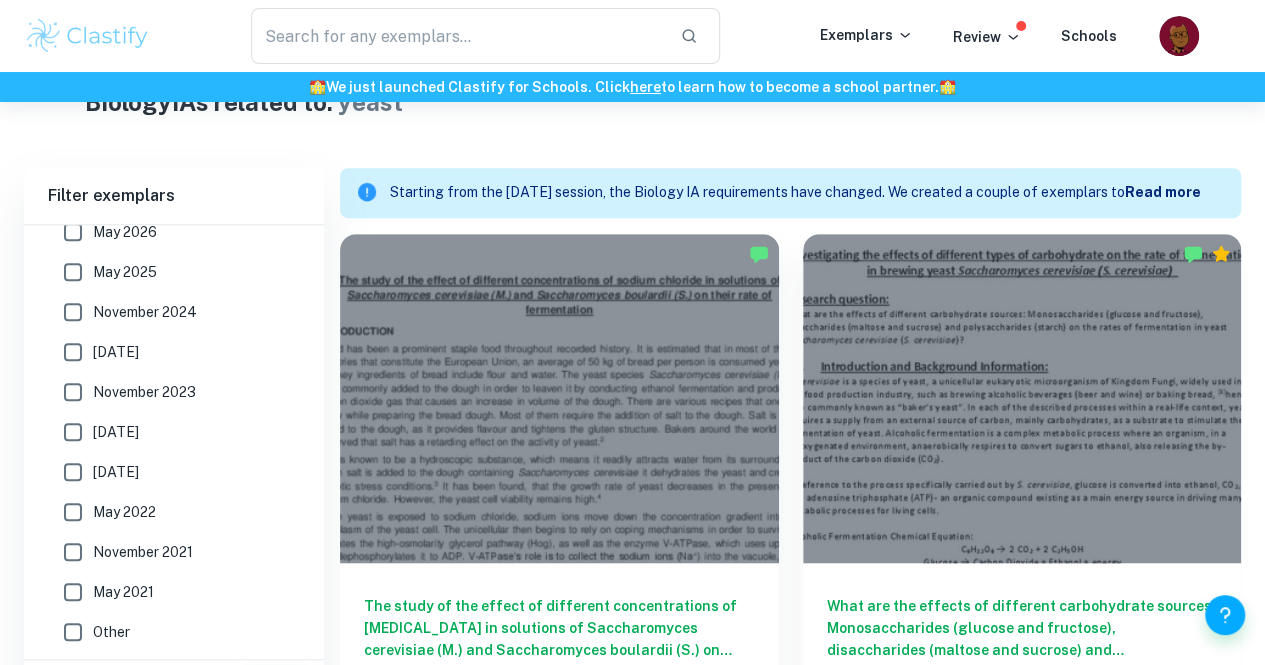 scroll, scrollTop: 638, scrollLeft: 0, axis: vertical 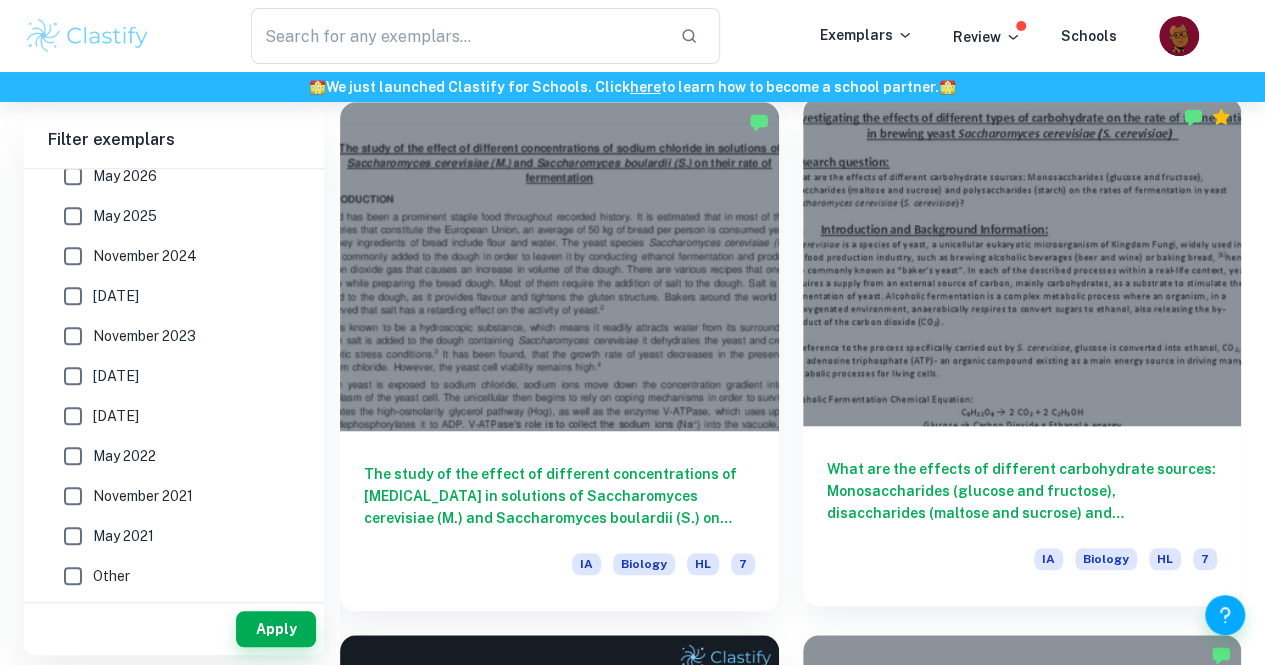click on "What are the effects of different carbohydrate sources: Monosaccharides (glucose and fructose), disaccharides (maltose and sucrose) and polysaccharides (starch) on the rates of fermentation in yeast Saccharomyces cerevisiae (S. cerevisiae)?" at bounding box center [1022, 491] 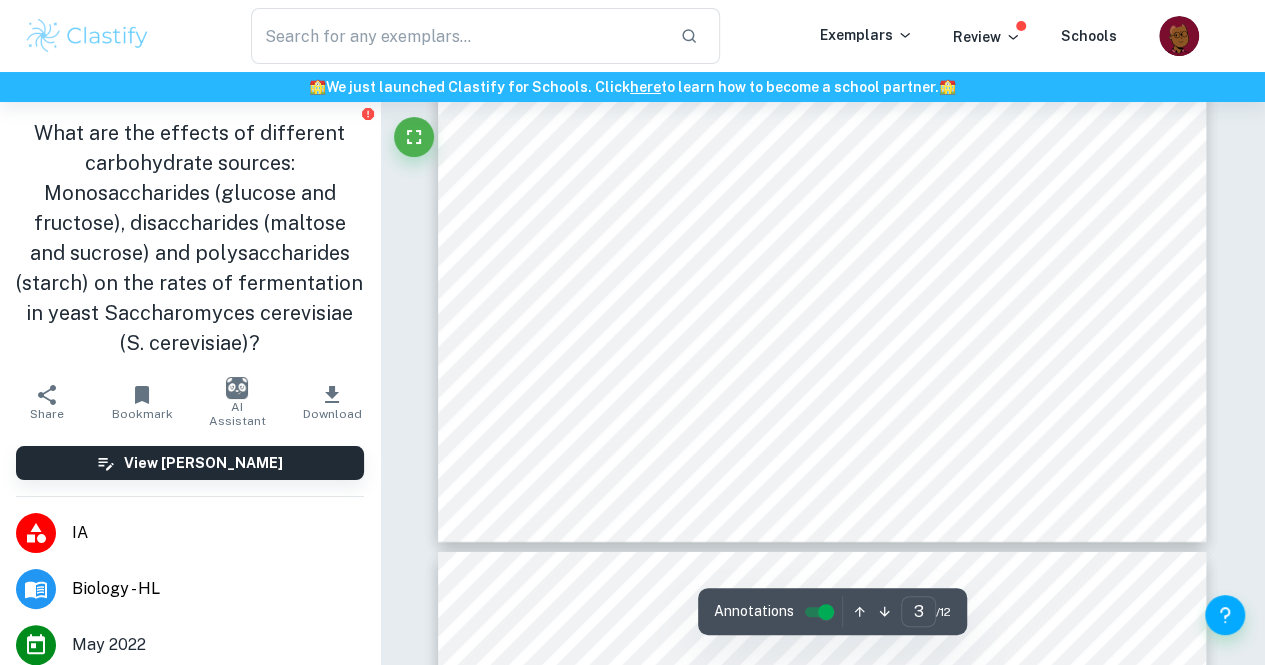 scroll, scrollTop: 2991, scrollLeft: 0, axis: vertical 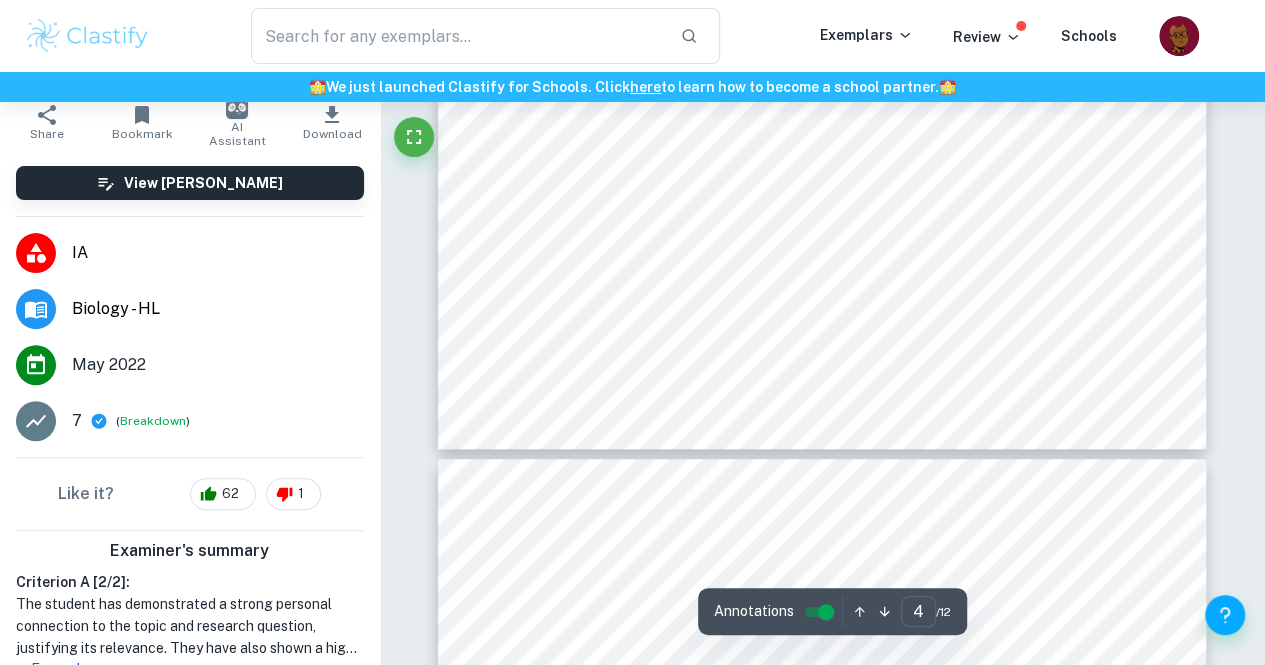 type on "5" 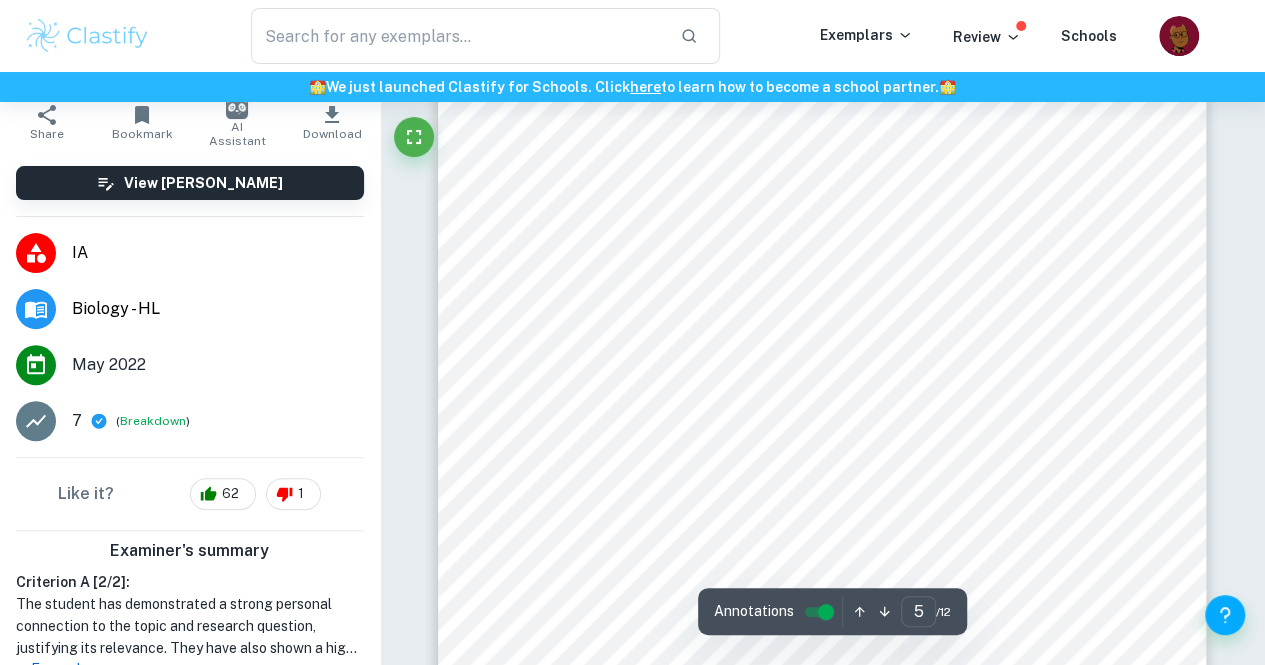scroll, scrollTop: 4913, scrollLeft: 0, axis: vertical 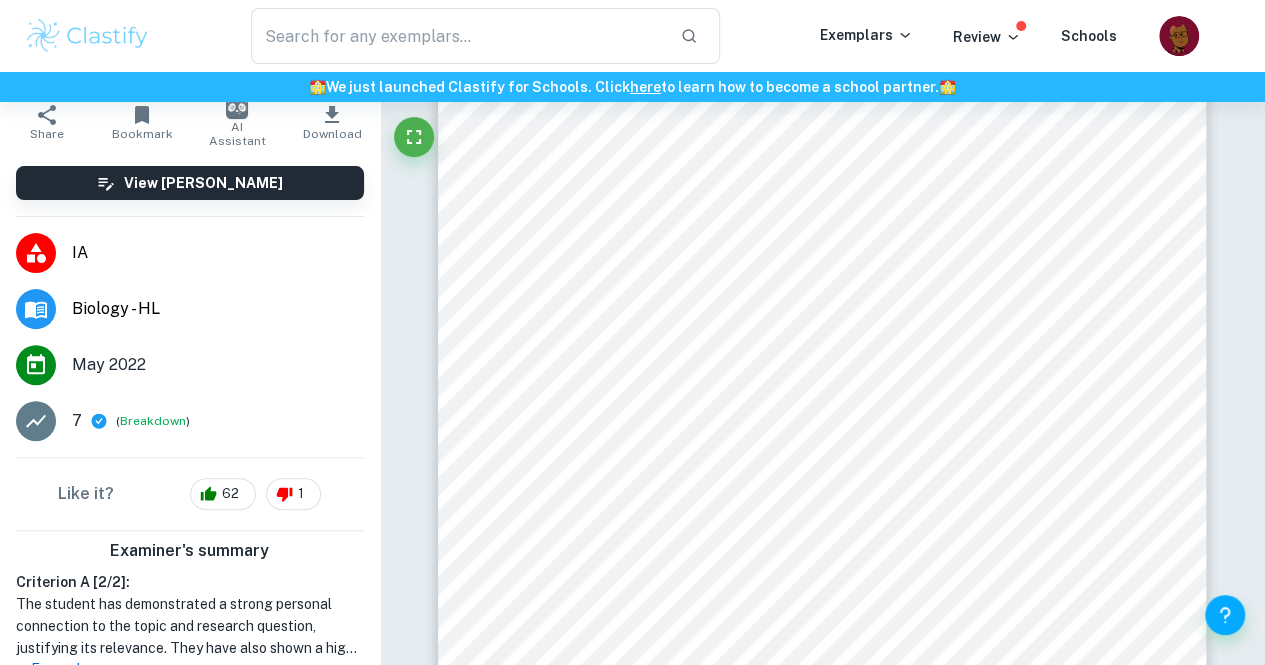 click at bounding box center (822, 266) 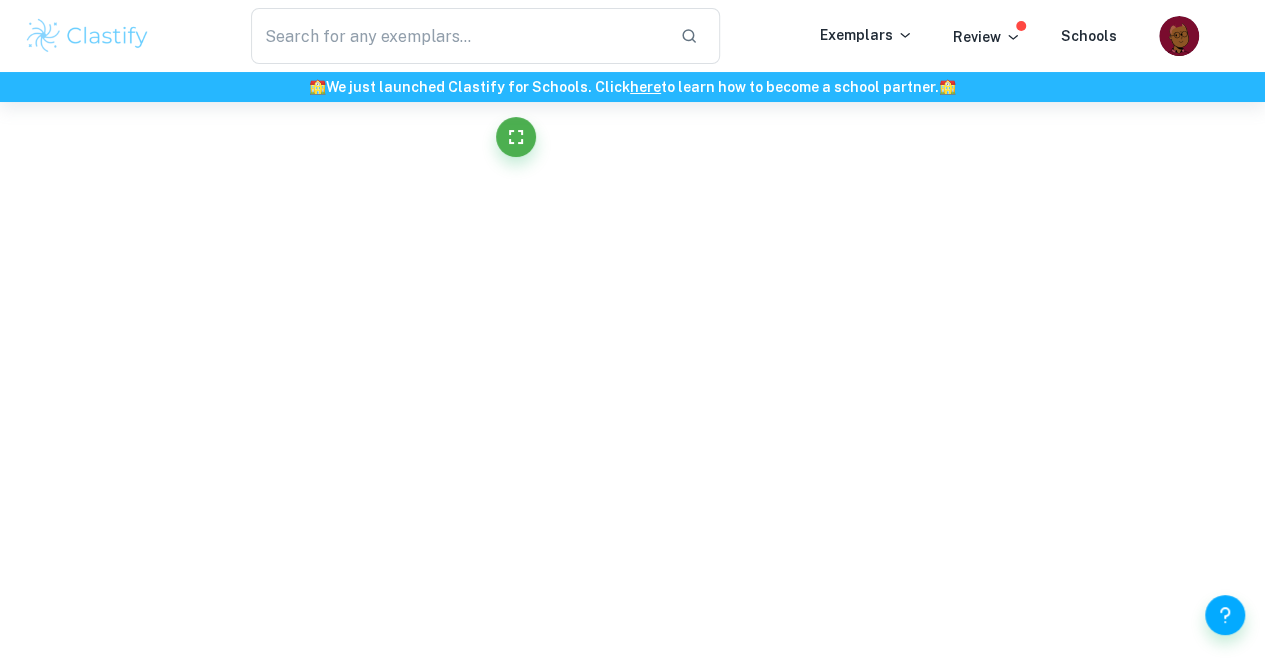 scroll, scrollTop: 0, scrollLeft: 0, axis: both 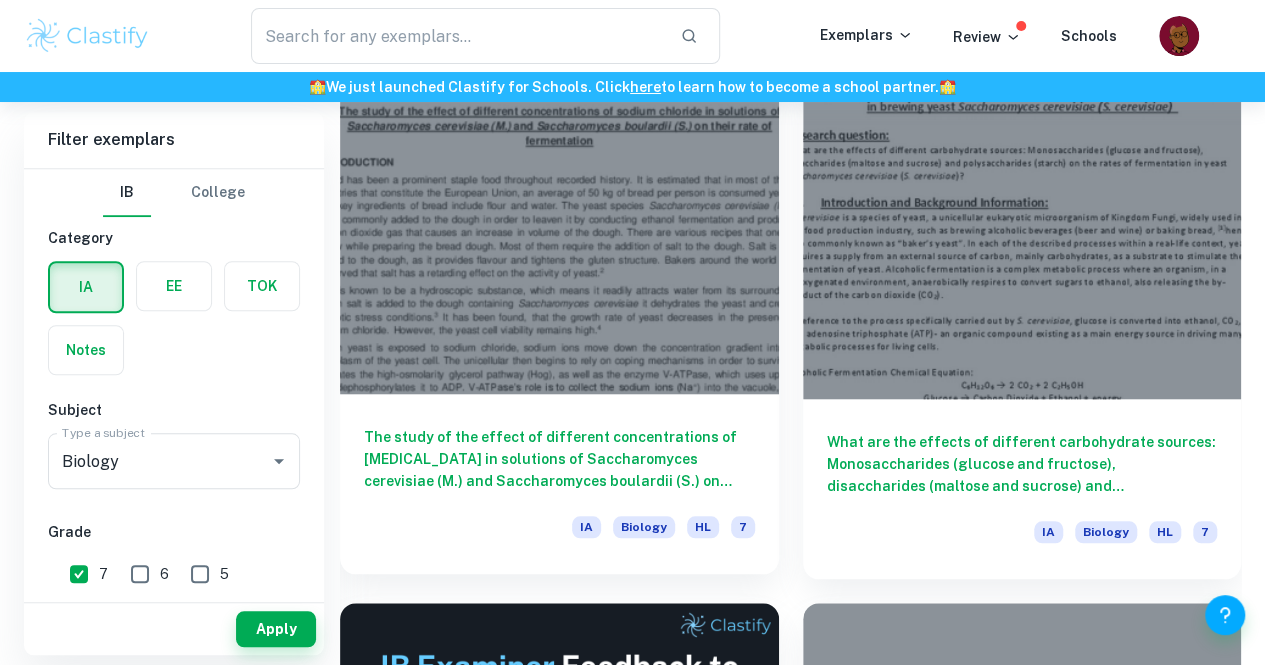 click on "The study of the effect of different concentrations of [MEDICAL_DATA] in solutions of Saccharomyces cerevisiae (M.) and Saccharomyces boulardii (S.) on their rate of fermentation" at bounding box center [559, 459] 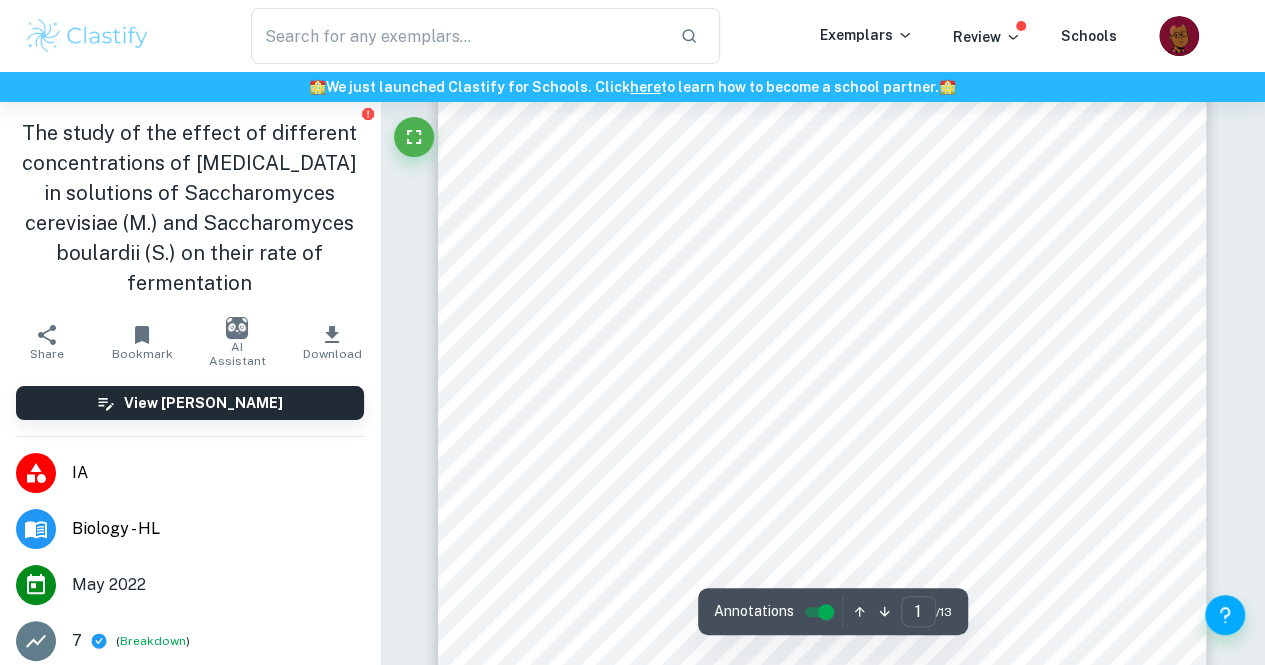 scroll, scrollTop: 276, scrollLeft: 0, axis: vertical 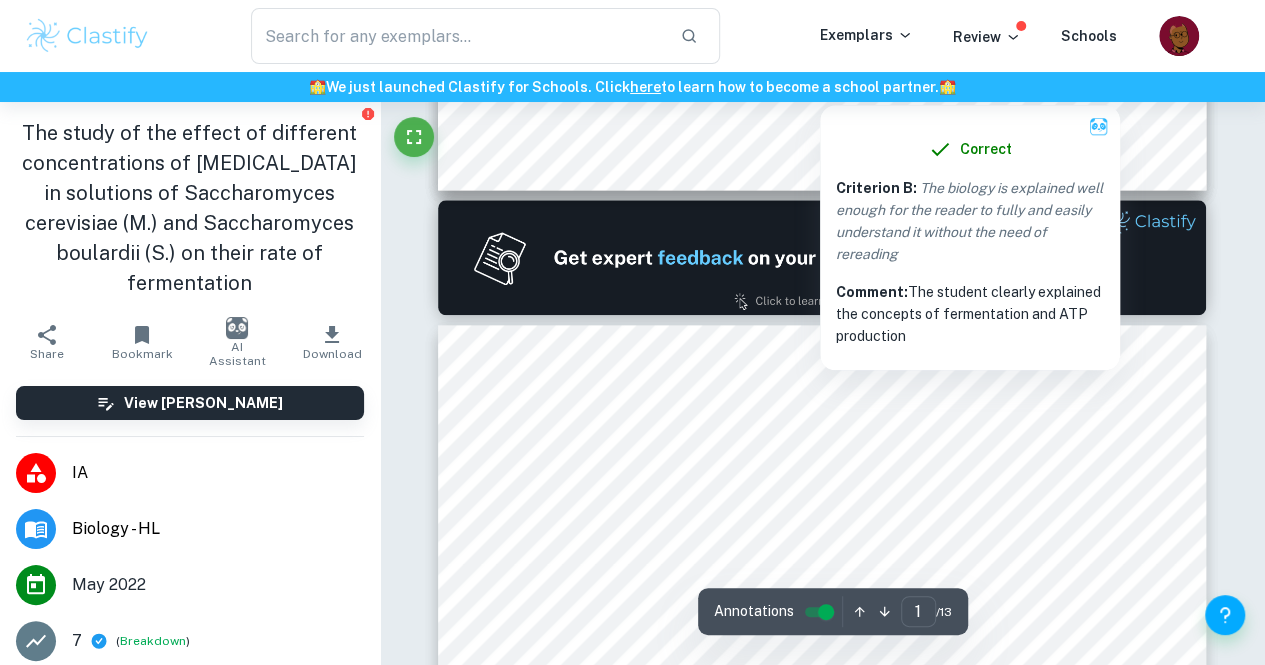 type on "2" 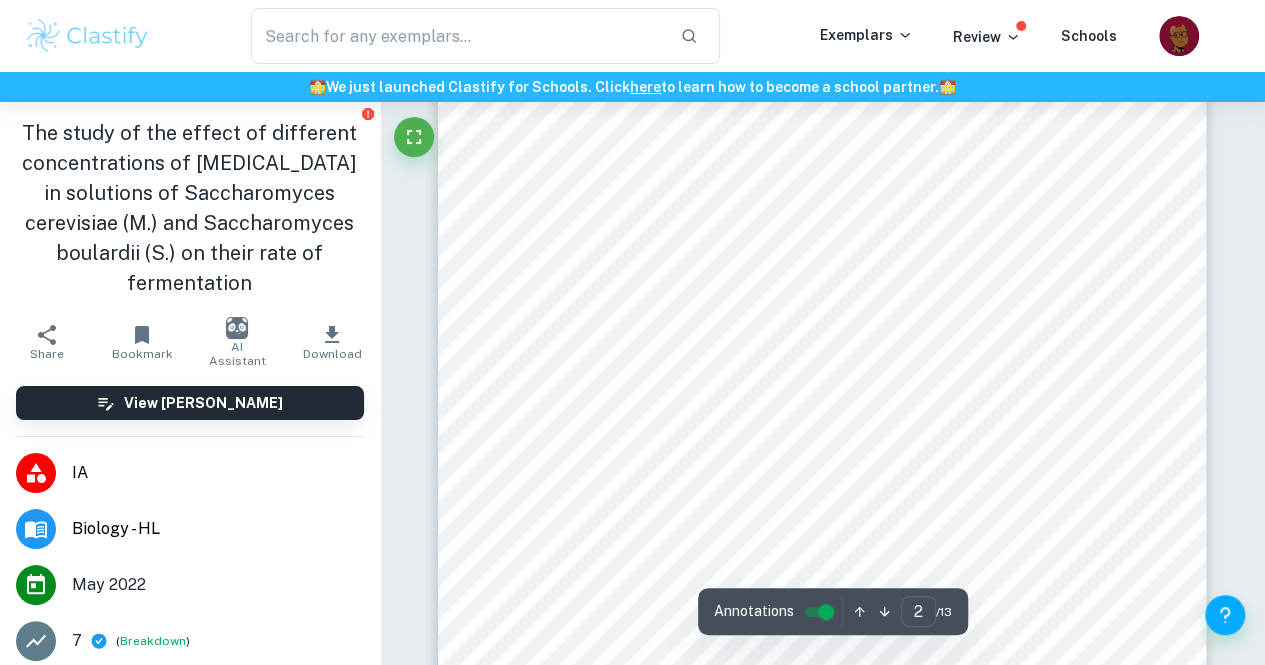 scroll, scrollTop: 1404, scrollLeft: 0, axis: vertical 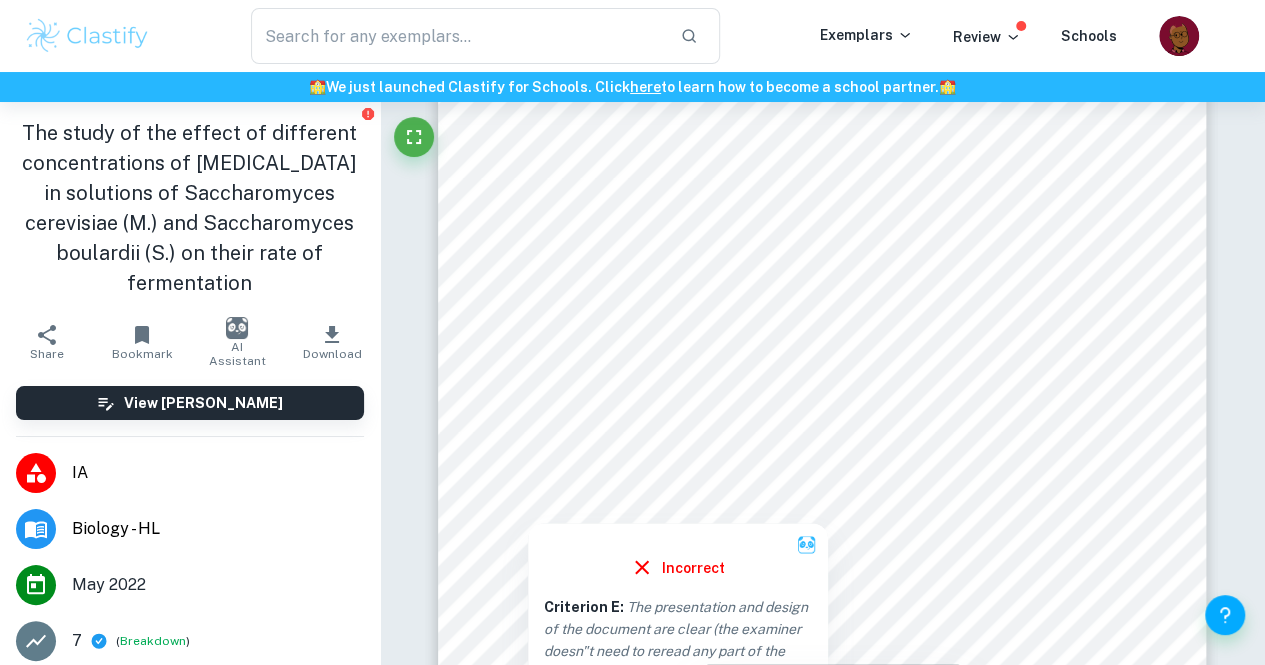 click at bounding box center [525, 260] 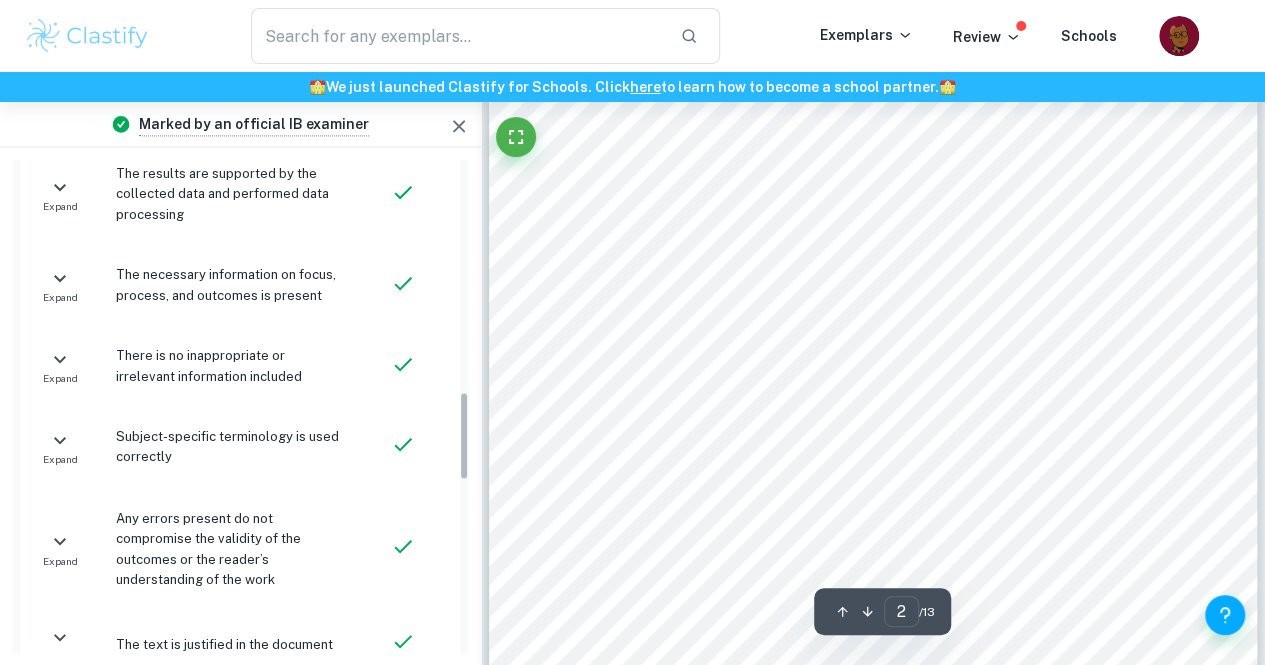 scroll, scrollTop: 1287, scrollLeft: 0, axis: vertical 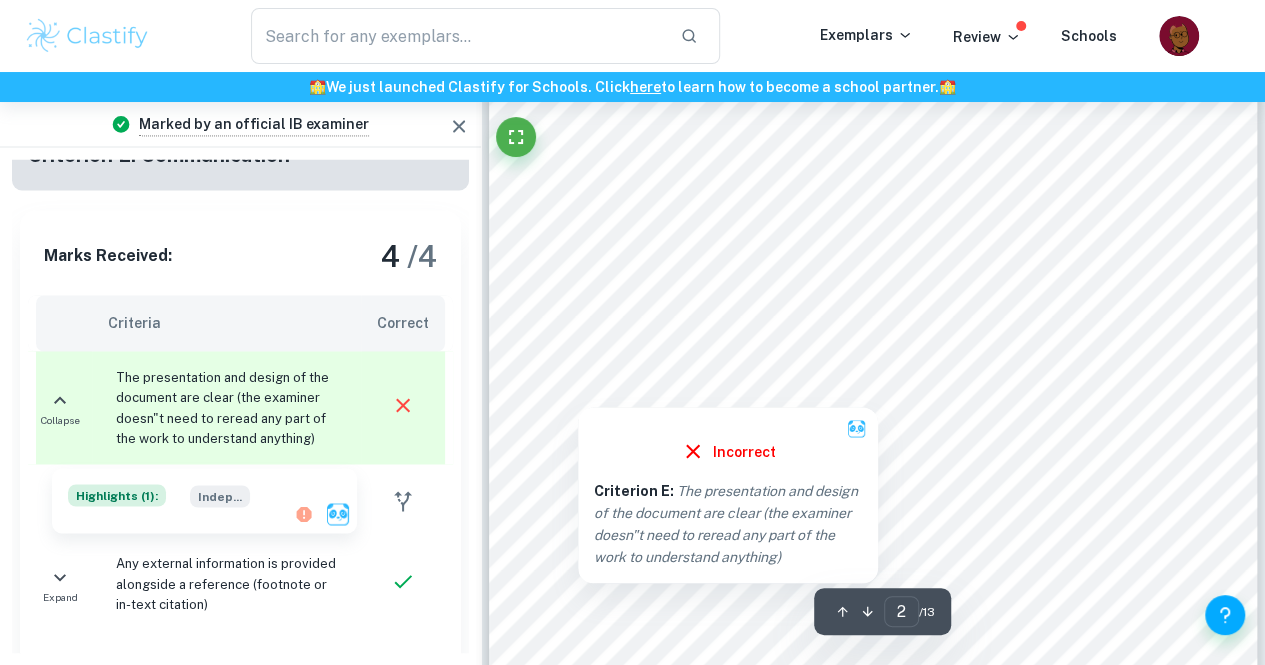 click on "Incorrect" at bounding box center (728, 451) 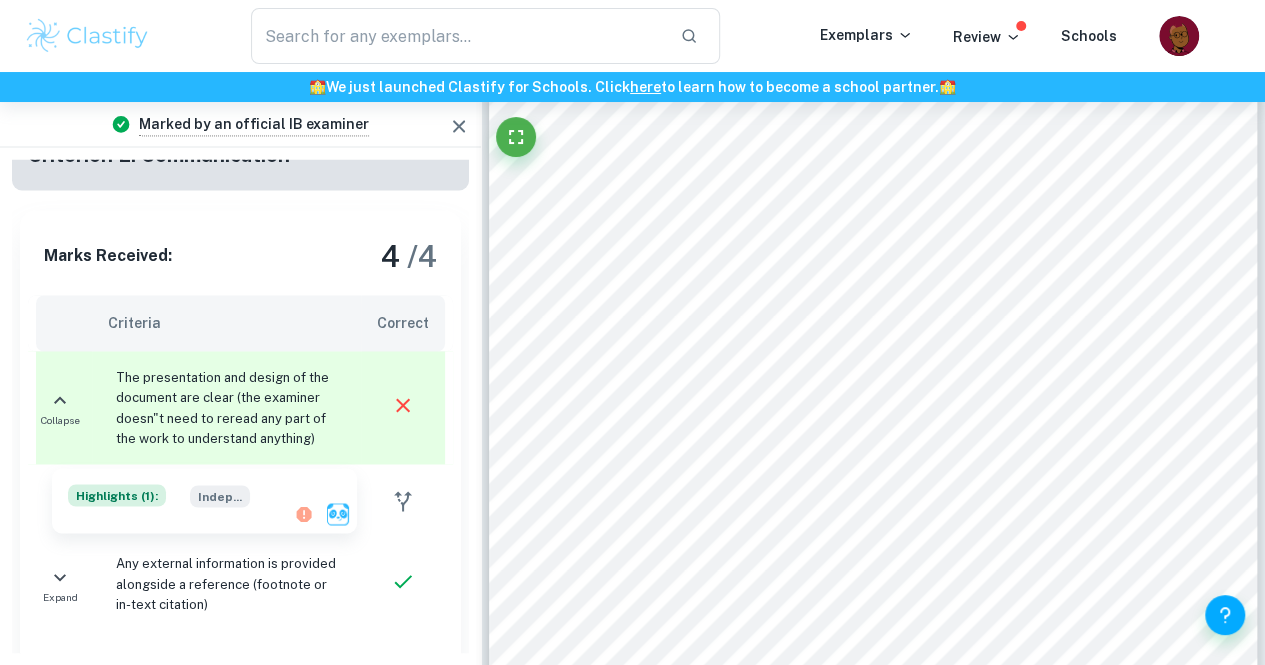 scroll, scrollTop: 1288, scrollLeft: 0, axis: vertical 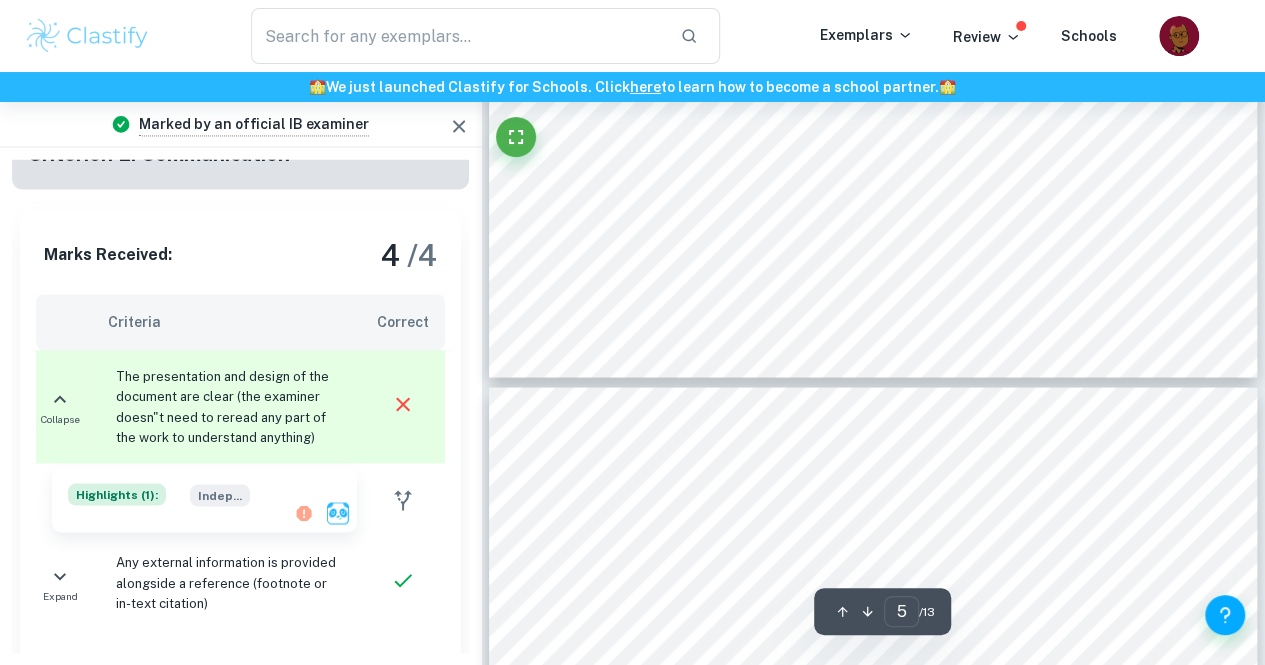 type on "6" 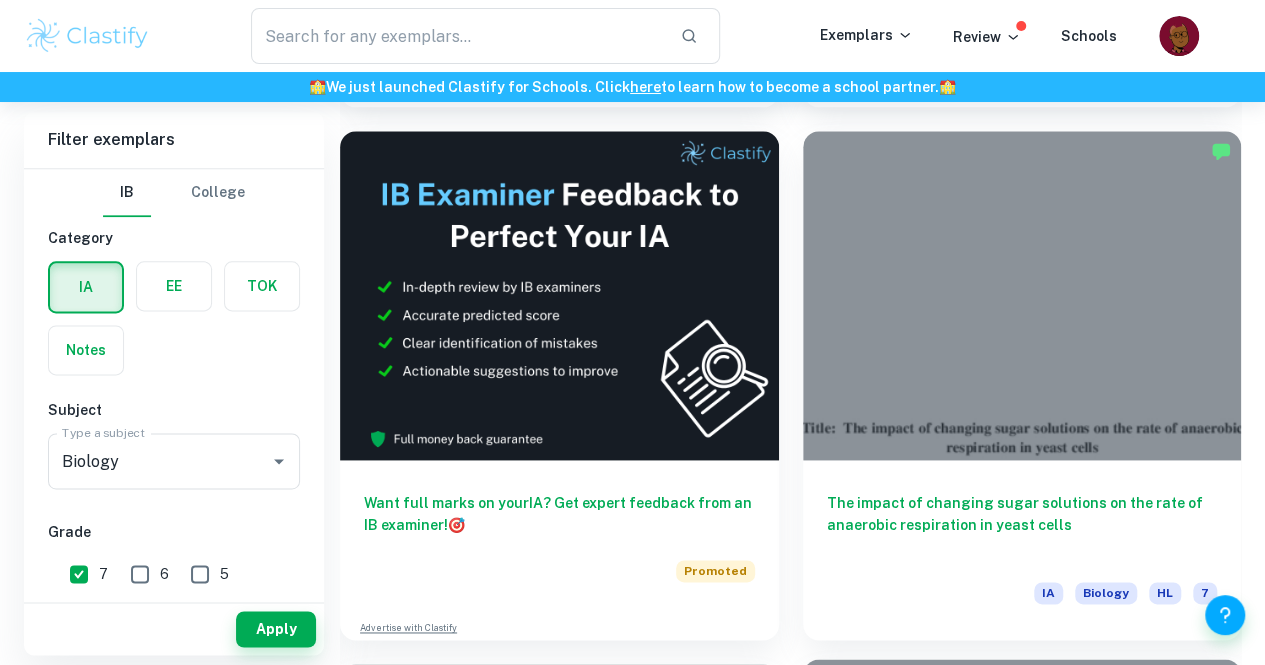 scroll, scrollTop: 1144, scrollLeft: 0, axis: vertical 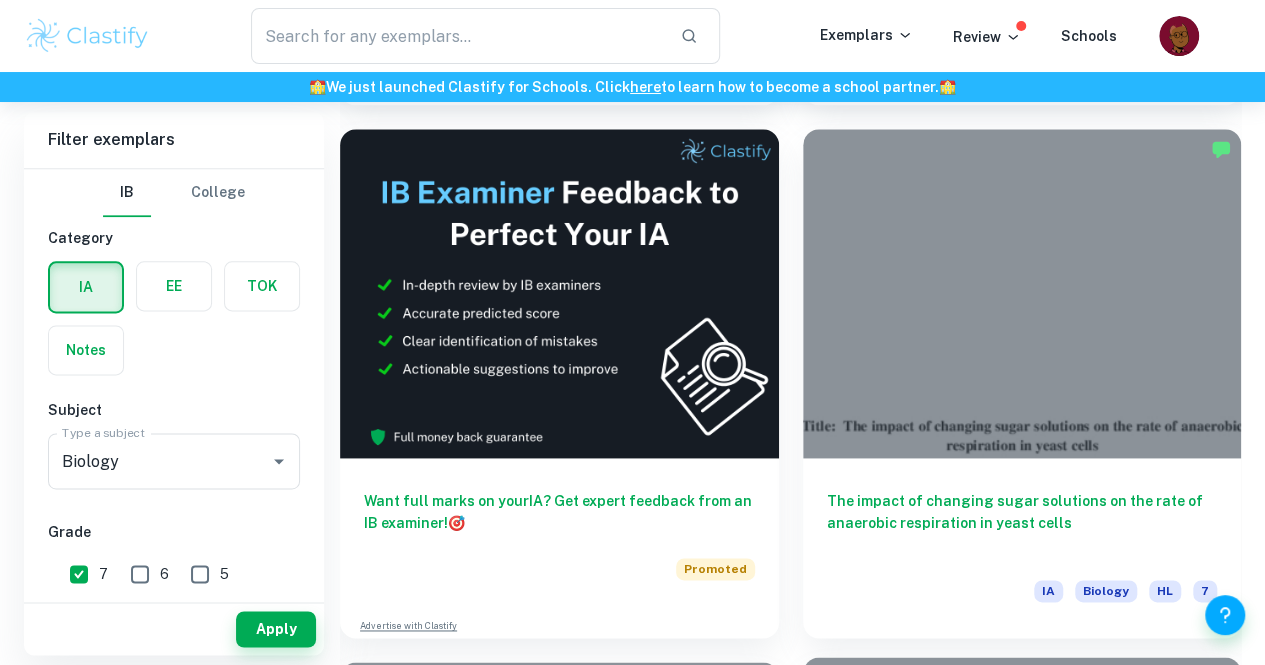 click on "To what extent does different pH values (2, 4, 6, 8, and 10) affect the activity of 5 g of yeast (Saccharomyces cerevisiae) by measuring the increase in inflated balloon diameter (mm) filled with CO2 gas produced from the respiration of yeast after 25 minutes at 24 oC, compared to the effect of the same pH range on the activity of 5 g of another type of yeast (moist yeast)?" at bounding box center [1022, 1051] 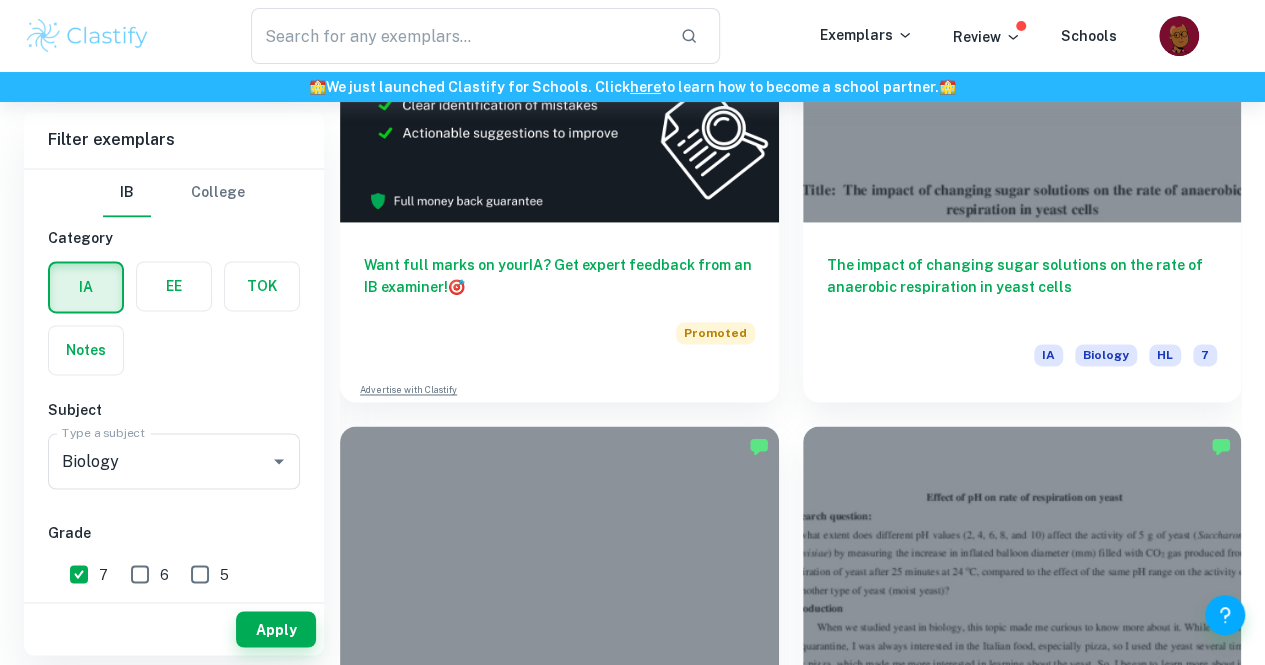 scroll, scrollTop: 1400, scrollLeft: 0, axis: vertical 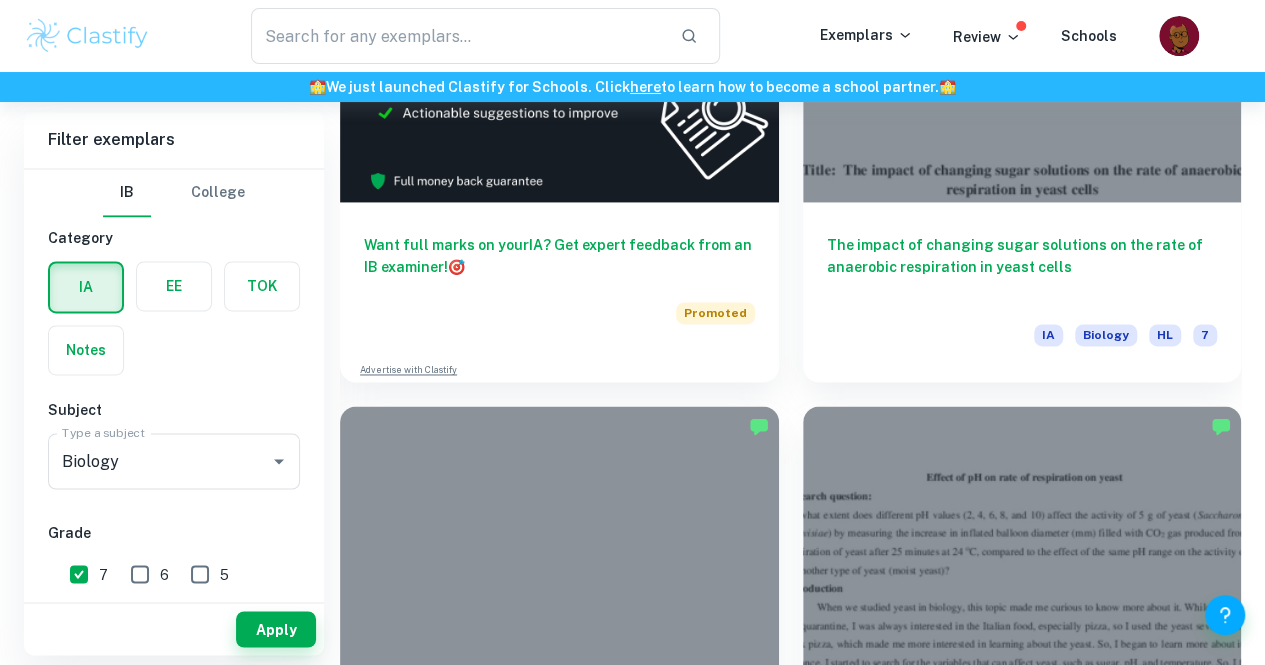 click at bounding box center [559, 1098] 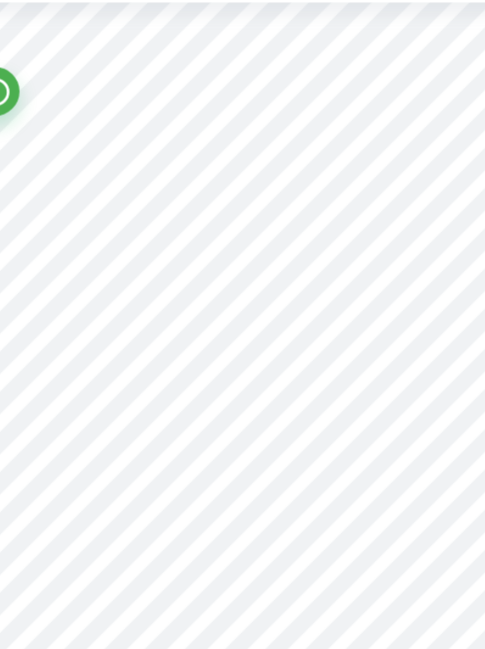 scroll, scrollTop: 5717, scrollLeft: 0, axis: vertical 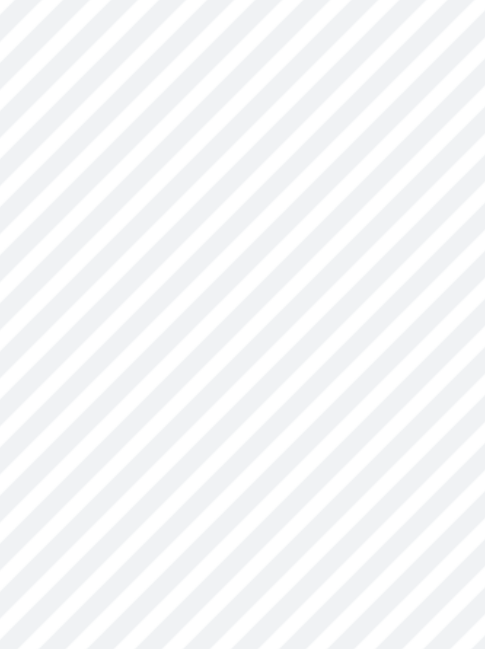 click on "9 Processed data Table 5.   Carbon dioxide concentration per minute time as an indicator of the rate of fermentation in relevance to respective sucrose concentration. Sucrose Concentration (%)   The average rate of fermentation (ppm/min) * Standard deviation 0%   259.72   64.77 4%   265.04   38.93 8%   334.8   93.30 12%   528.36   69.50 16%   606.2   20.22 20%   725.12   81.15 *ppm/min = parts per million per minute For interpretation of the processed data, a scatter plot graph will be used because they allow for evaluation of the relationship between two continuous data sets ([PERSON_NAME] et al., 2017). Given the processed data presents two sets of values, a scatter plot is best for analysis, description of trends, and understanding the overall relationship between variables. Graph 1.   Scatter plot of processed data with the line of best fit equation and R 2   value. Figure 3: Graph displaying the relationship between the increase in sucrose concentration and the average rate of fermentation in yeast.   R the   R" at bounding box center (243, 334) 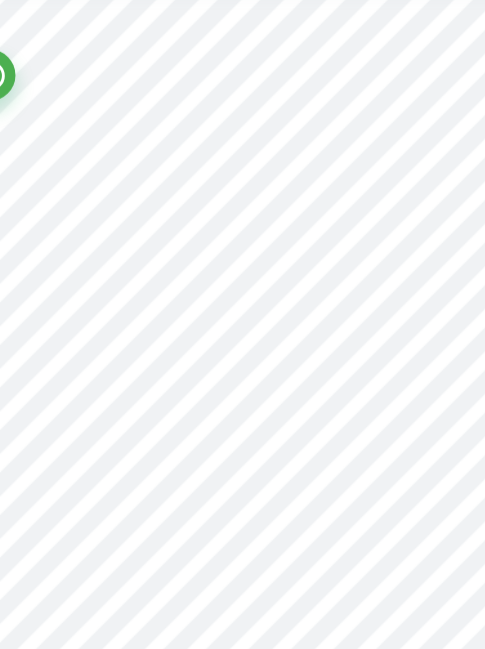 scroll, scrollTop: 5718, scrollLeft: 0, axis: vertical 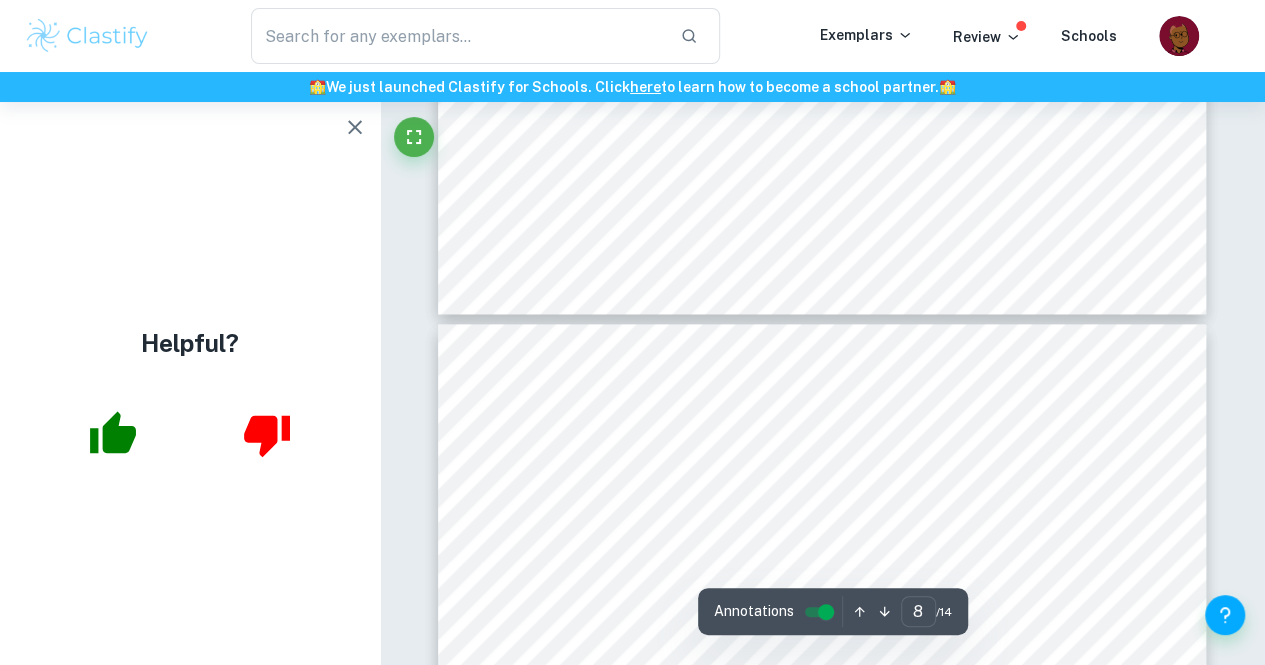 type on "9" 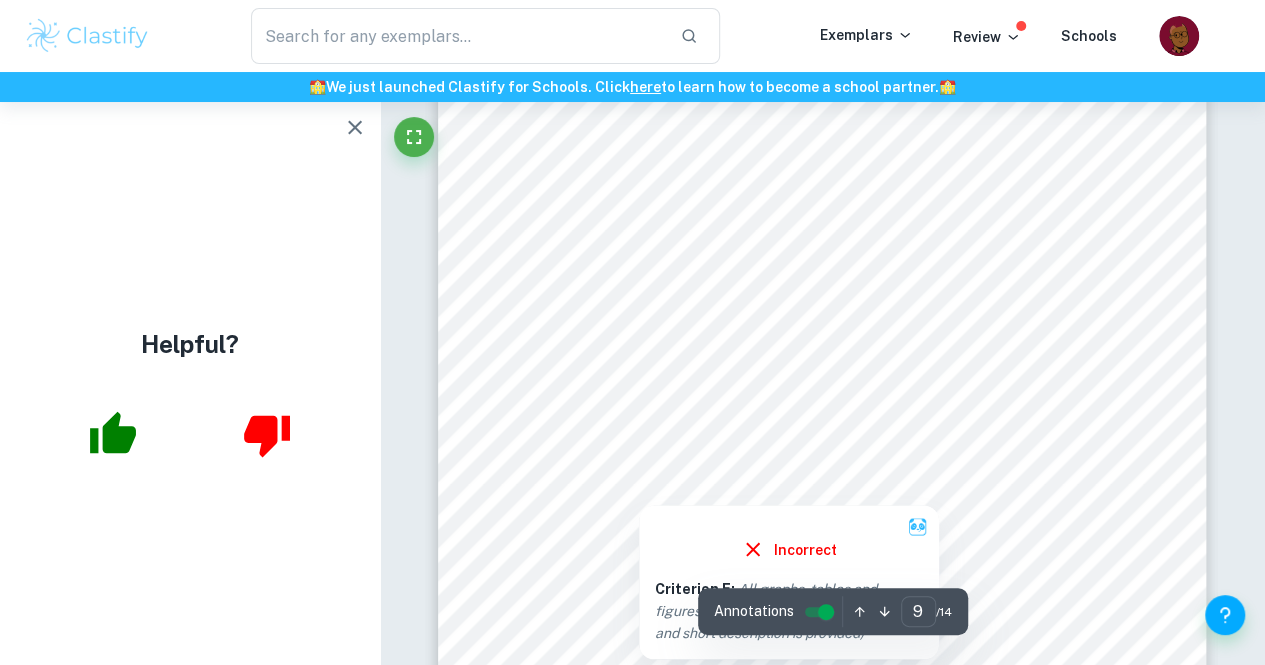 scroll, scrollTop: 9281, scrollLeft: 0, axis: vertical 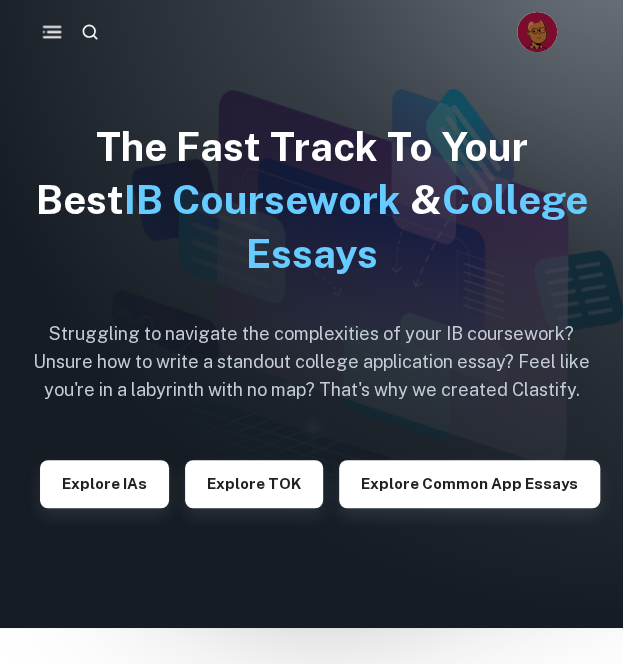click 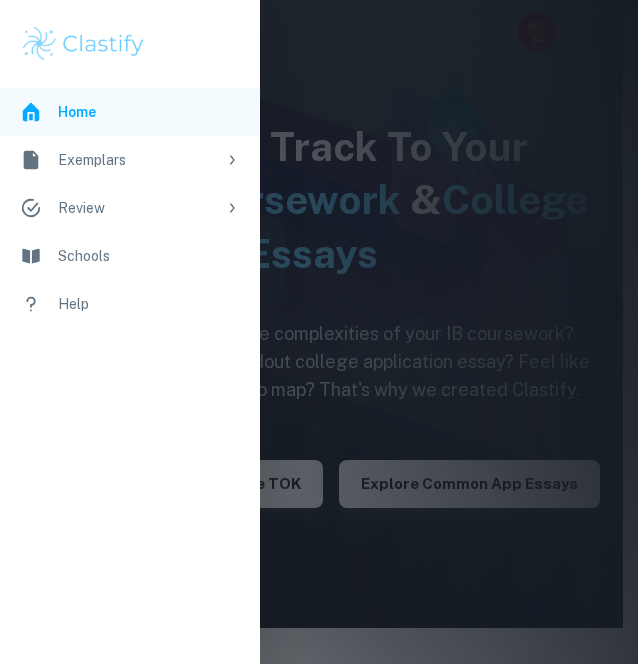 click on "Exemplars" at bounding box center [137, 160] 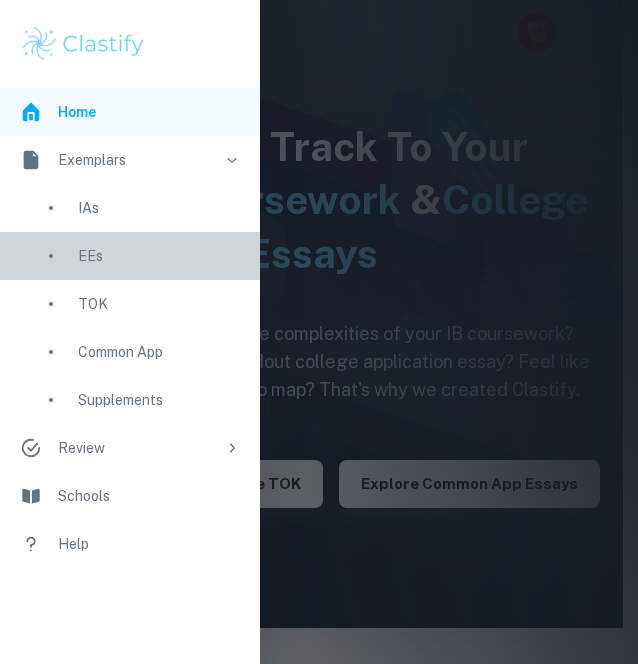 click on "EEs" at bounding box center [159, 256] 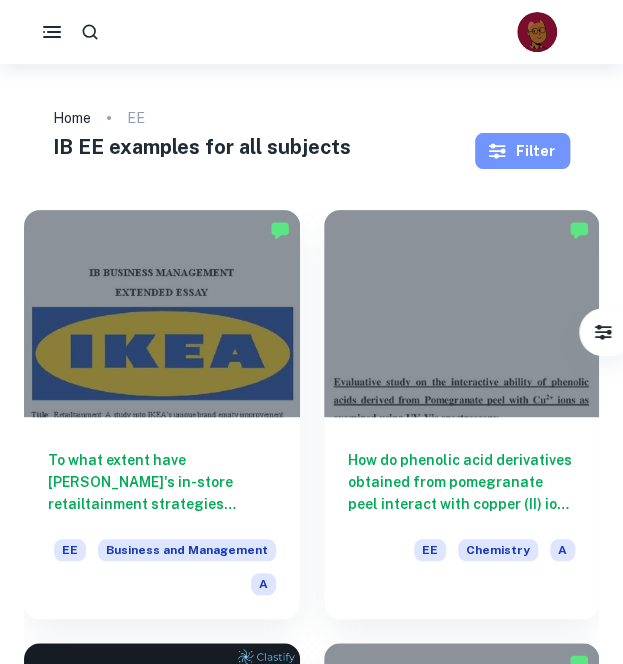 click on "Filter" at bounding box center (522, 151) 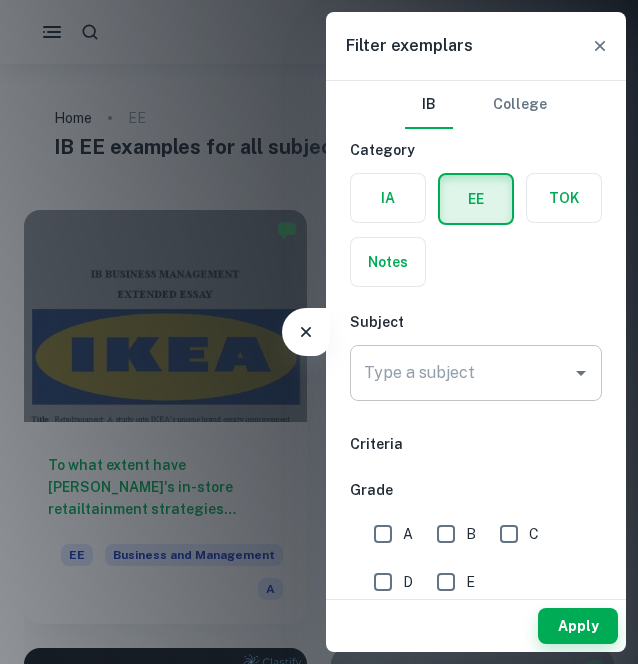 click on "Type a subject" at bounding box center (461, 373) 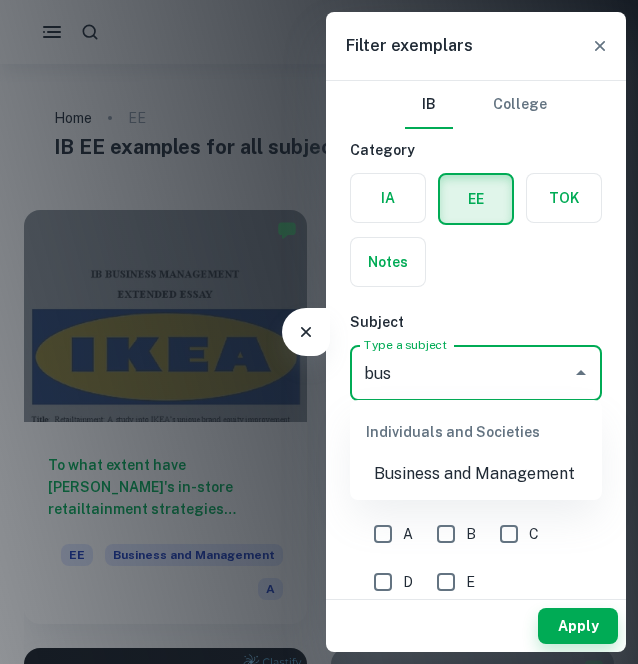 click on "Business and Management" at bounding box center [476, 474] 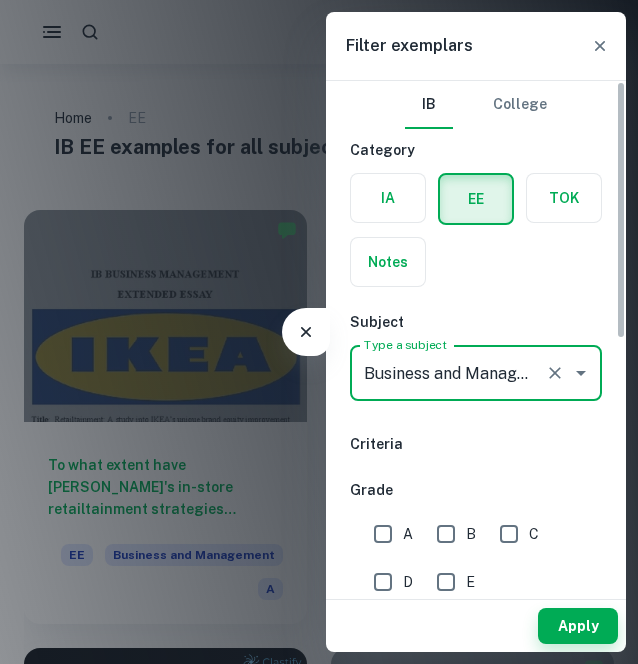 type on "Business and Management" 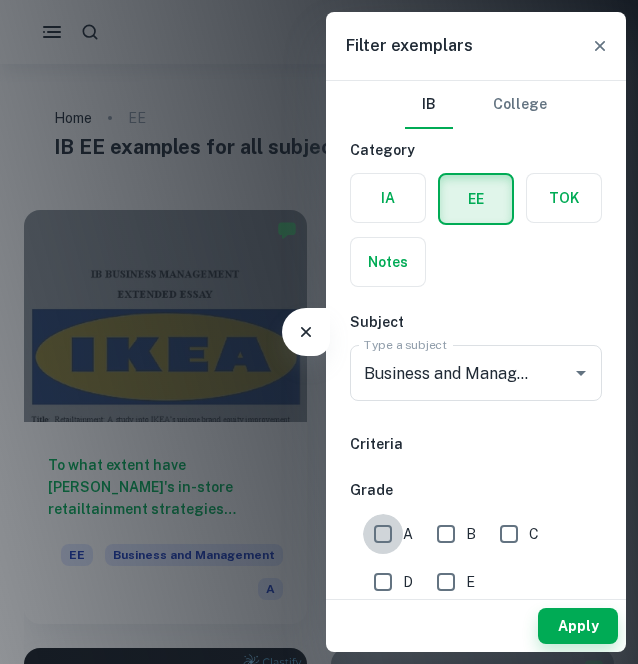 click on "A" at bounding box center [383, 534] 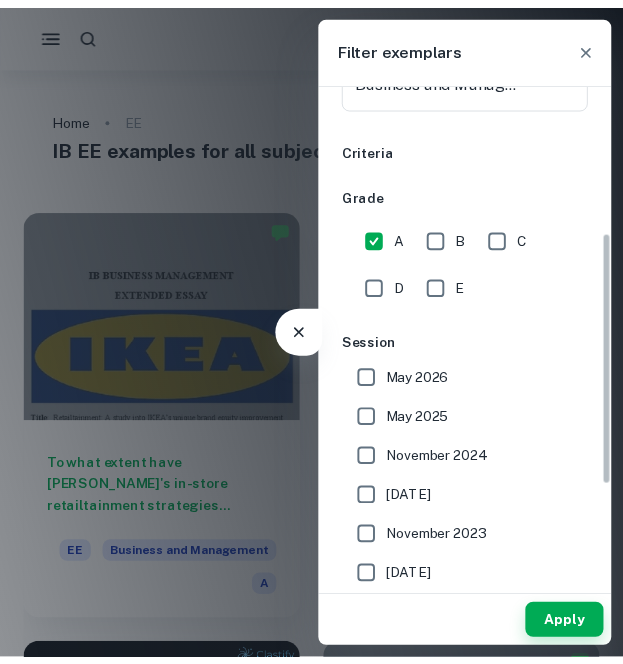 scroll, scrollTop: 297, scrollLeft: 0, axis: vertical 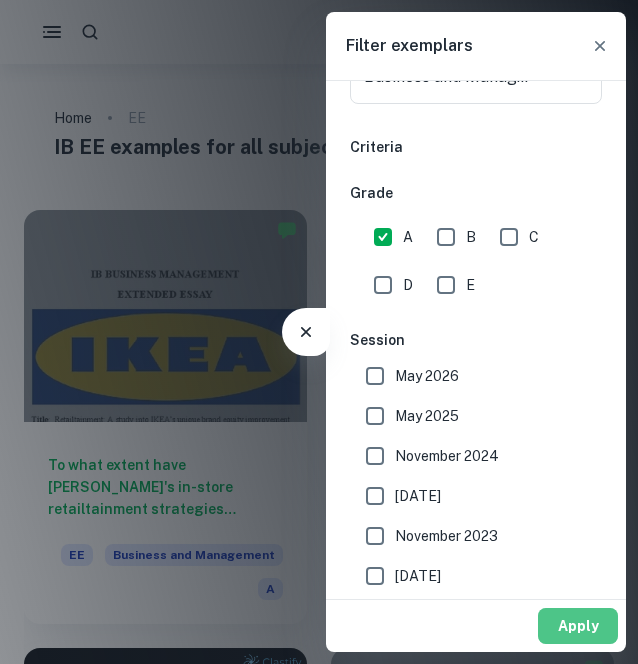 click on "Apply" at bounding box center [578, 626] 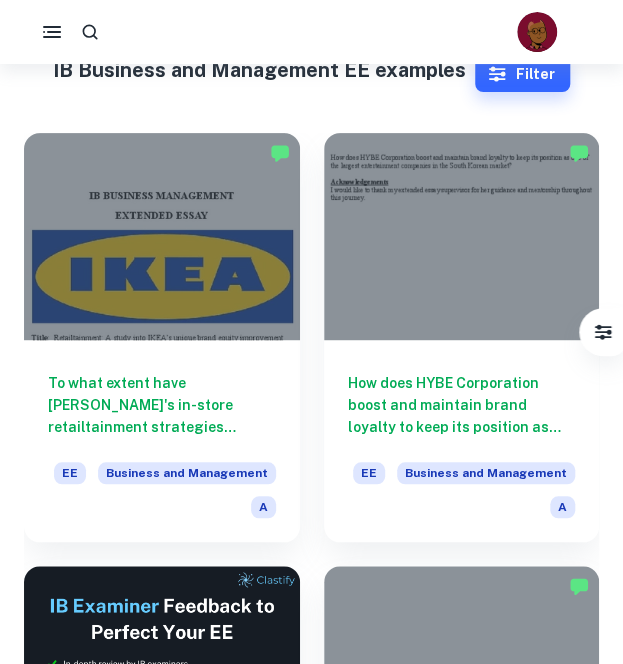 scroll, scrollTop: 0, scrollLeft: 0, axis: both 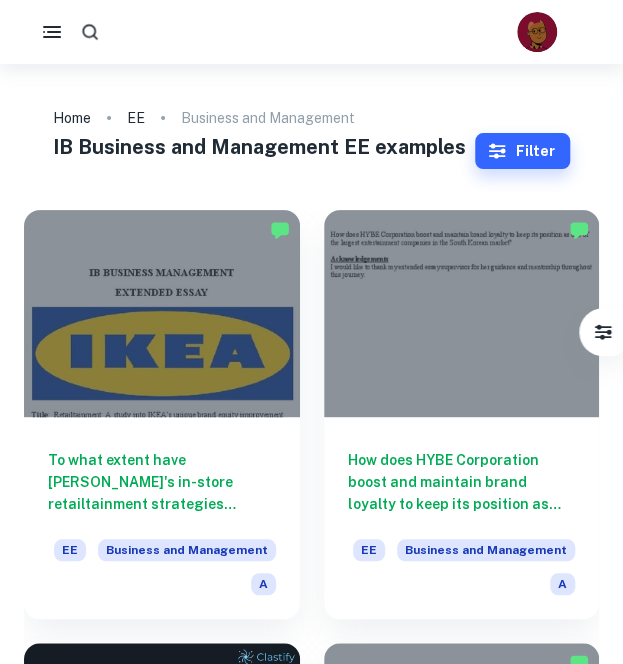 click 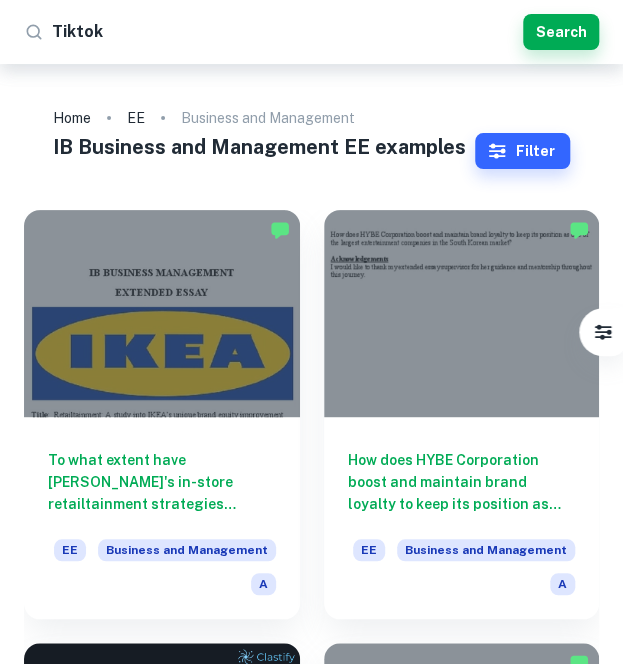 type on "Tiktok" 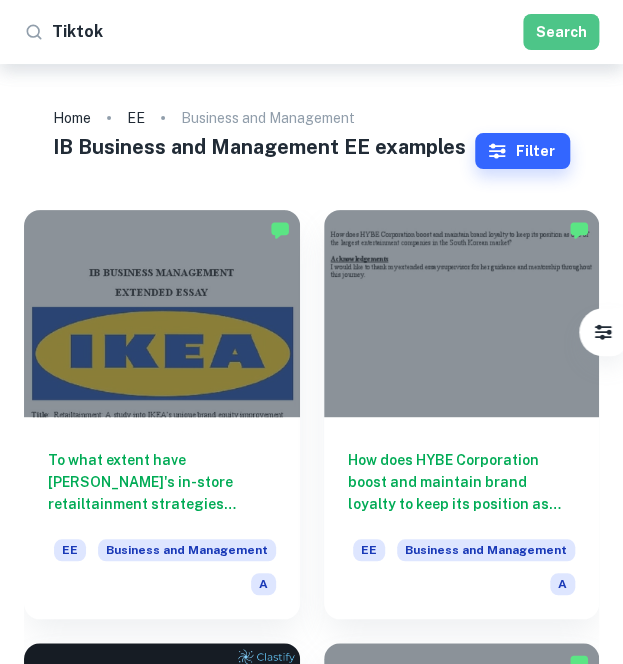 click on "Search" at bounding box center (561, 32) 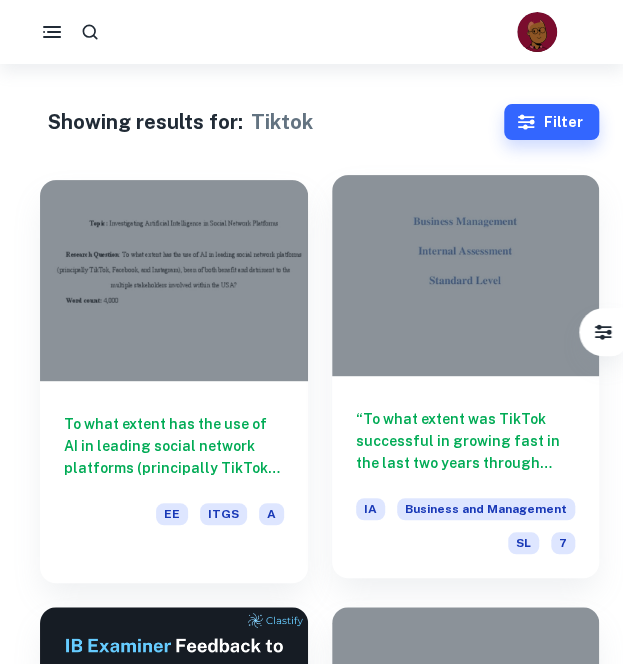 click on "“To what extent was TikTok successful in growing fast in the last two years through effective digital marketing strategies?” IA Business and Management SL 7" at bounding box center [466, 477] 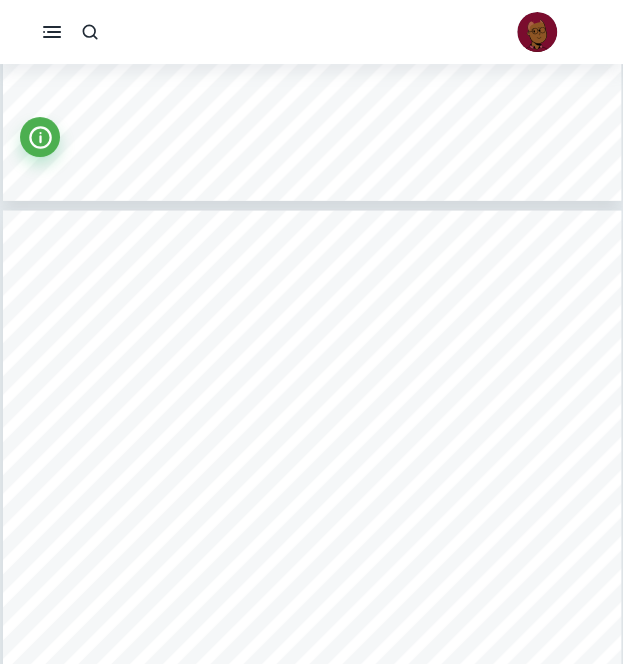 scroll, scrollTop: 4829, scrollLeft: 0, axis: vertical 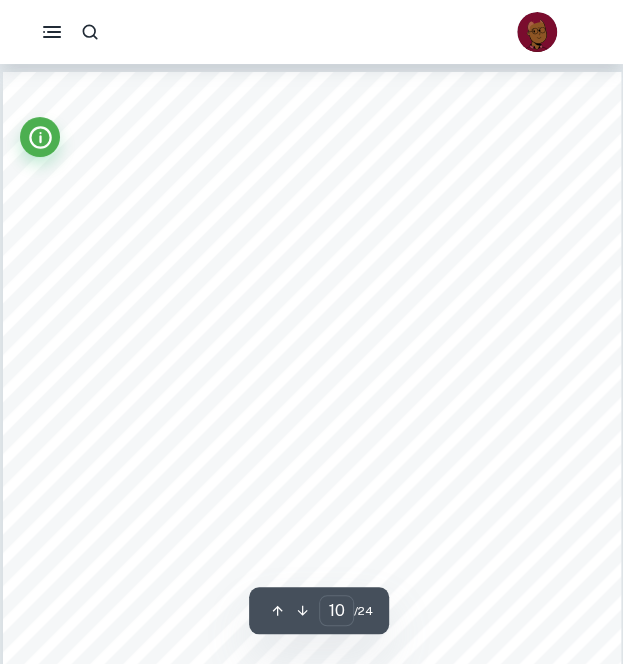 type on "11" 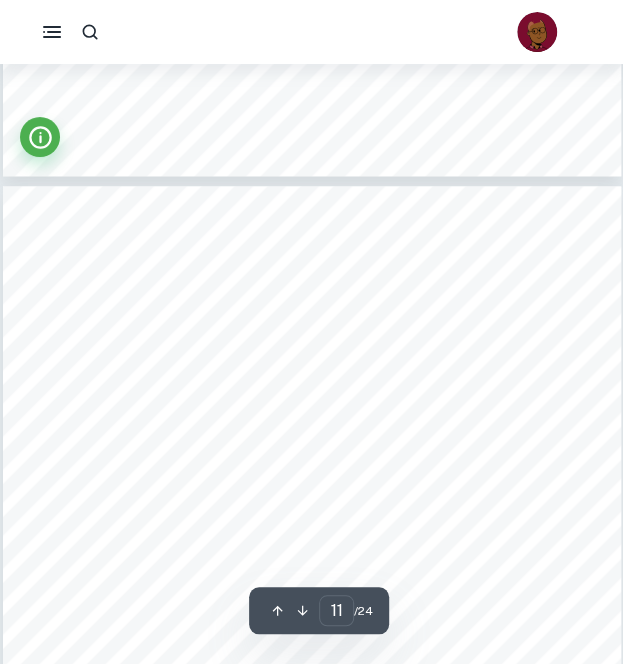 scroll, scrollTop: 8107, scrollLeft: 0, axis: vertical 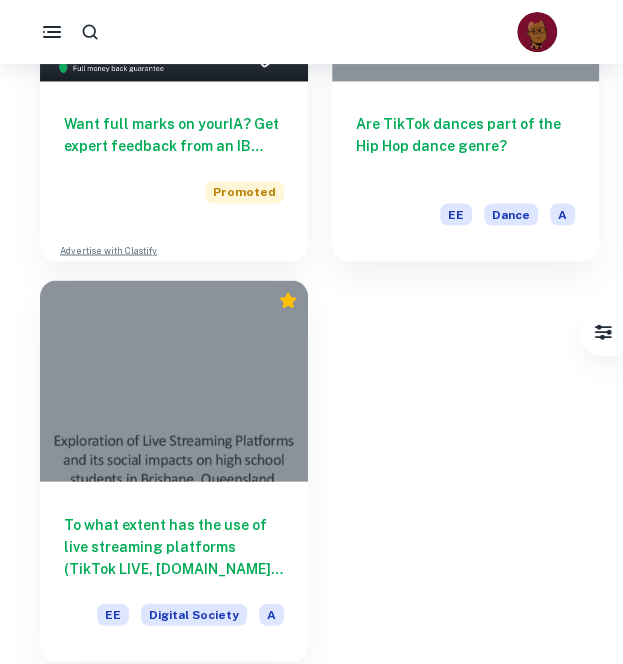 click at bounding box center [174, 380] 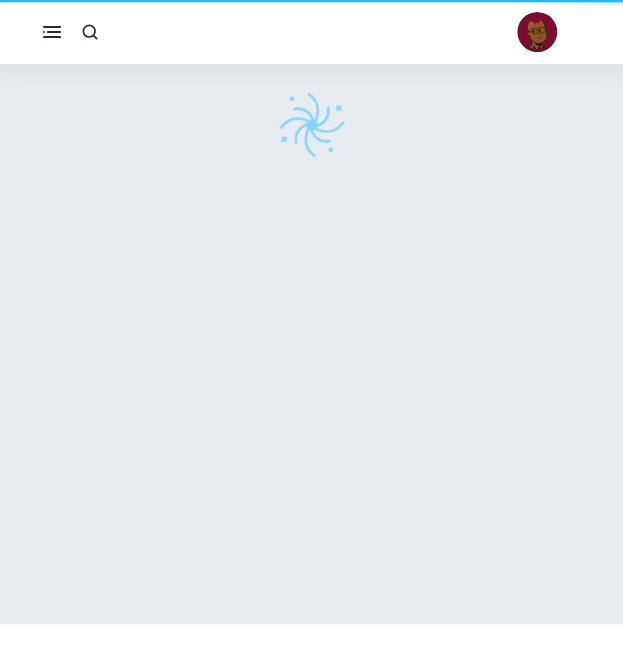 scroll, scrollTop: 0, scrollLeft: 0, axis: both 